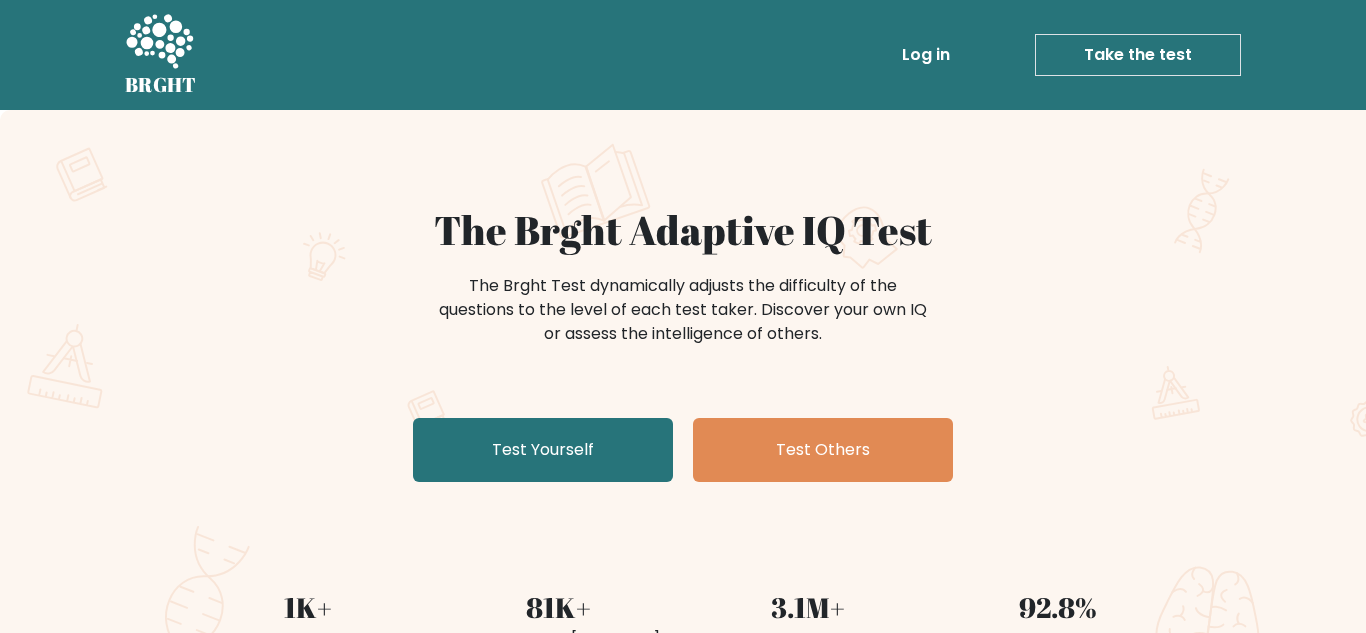 scroll, scrollTop: 0, scrollLeft: 0, axis: both 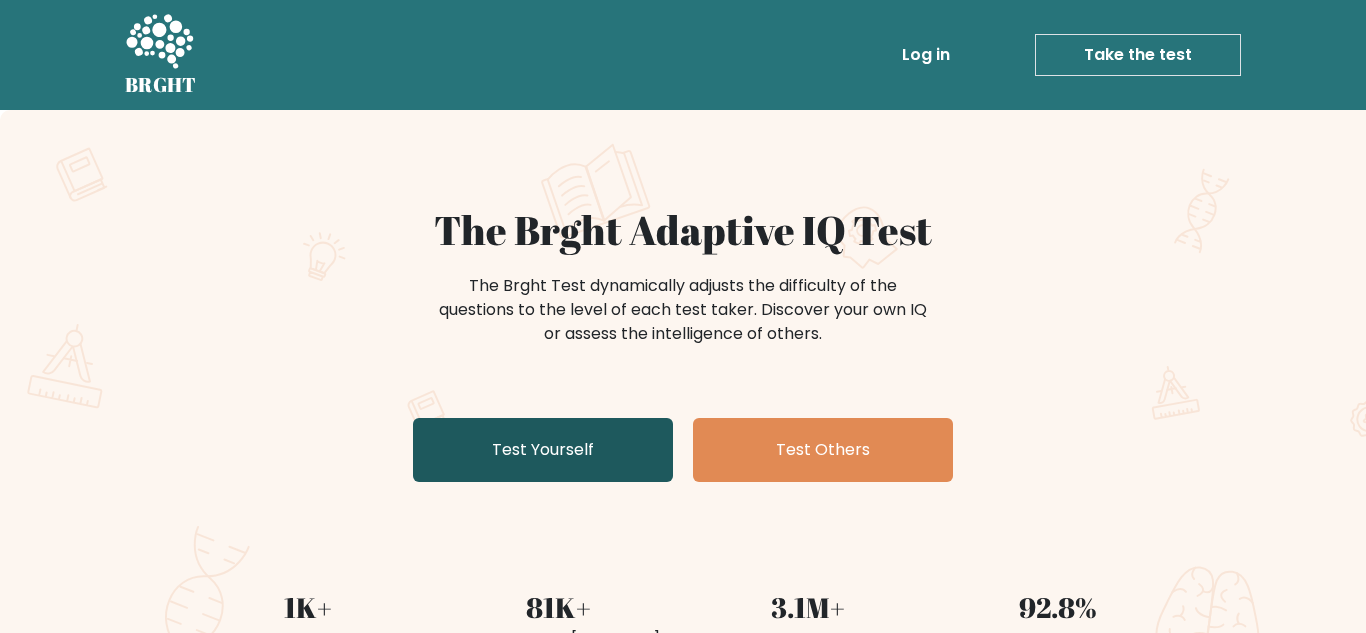 click on "Test Yourself" at bounding box center [543, 450] 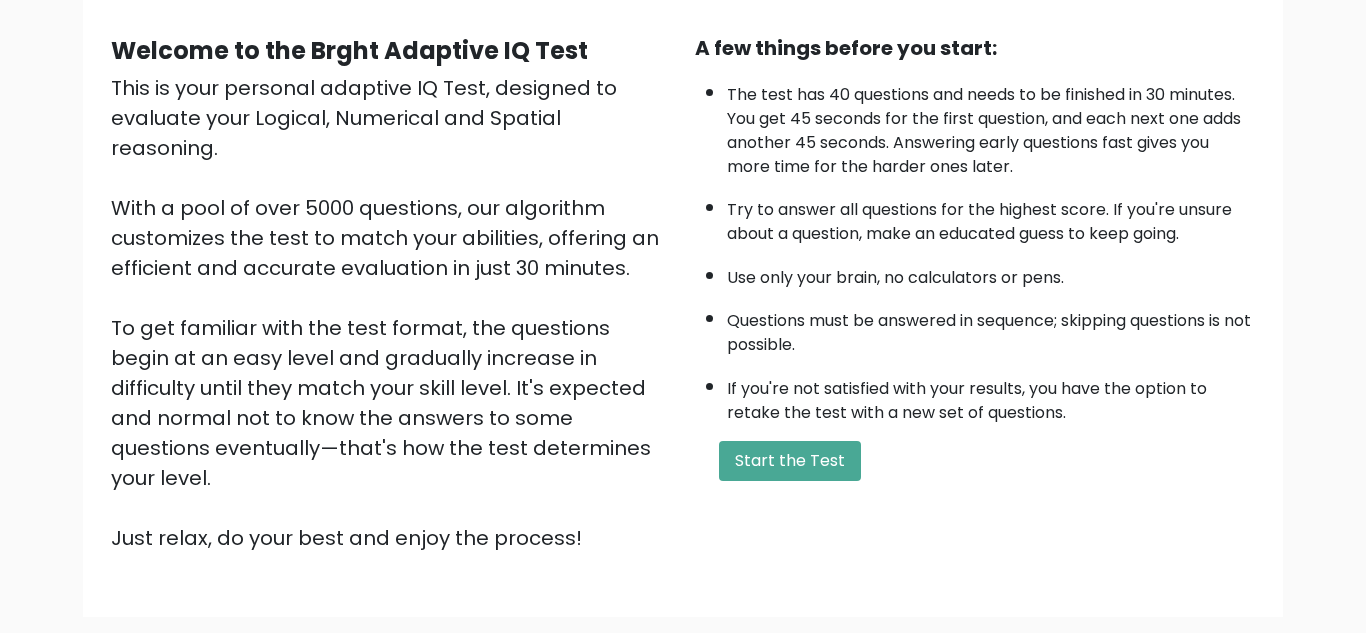scroll, scrollTop: 178, scrollLeft: 0, axis: vertical 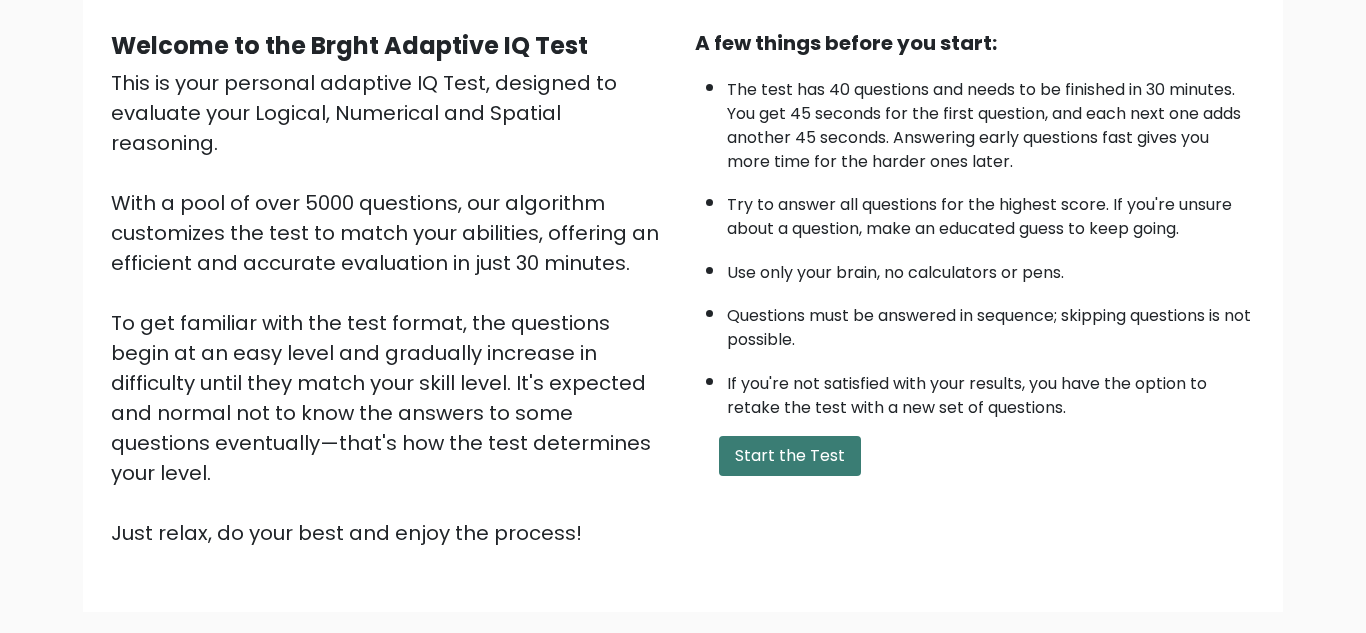 click on "Start the Test" at bounding box center [790, 456] 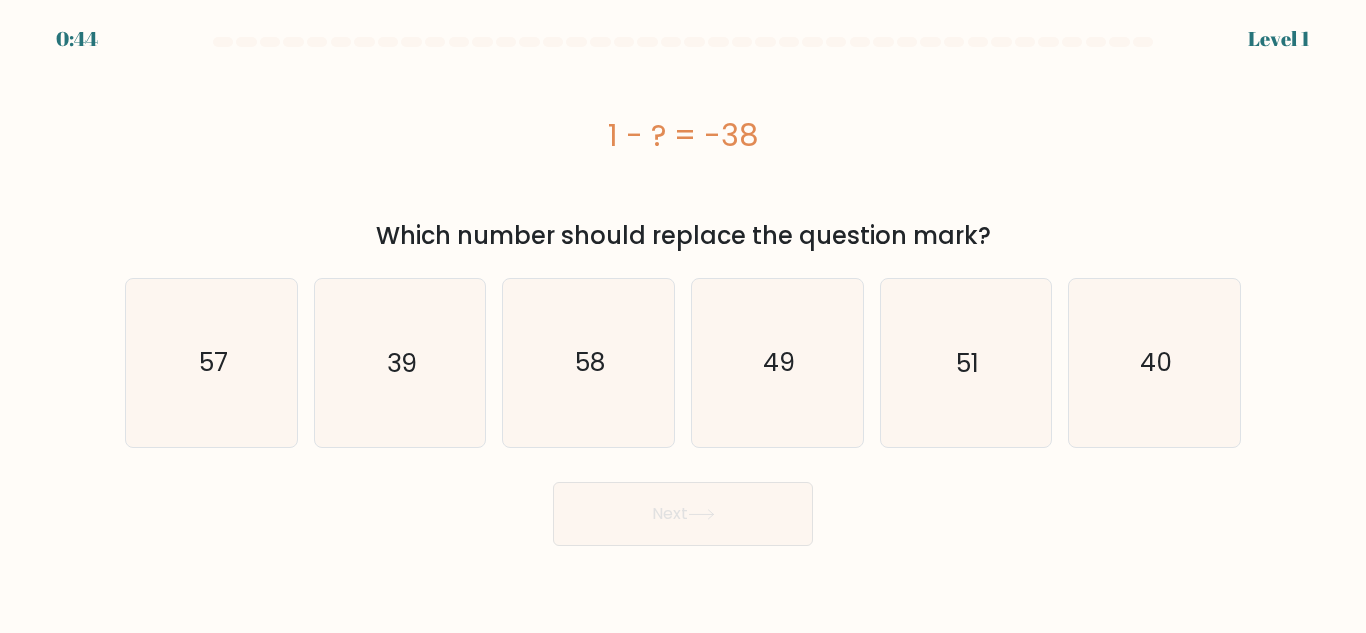 scroll, scrollTop: 0, scrollLeft: 0, axis: both 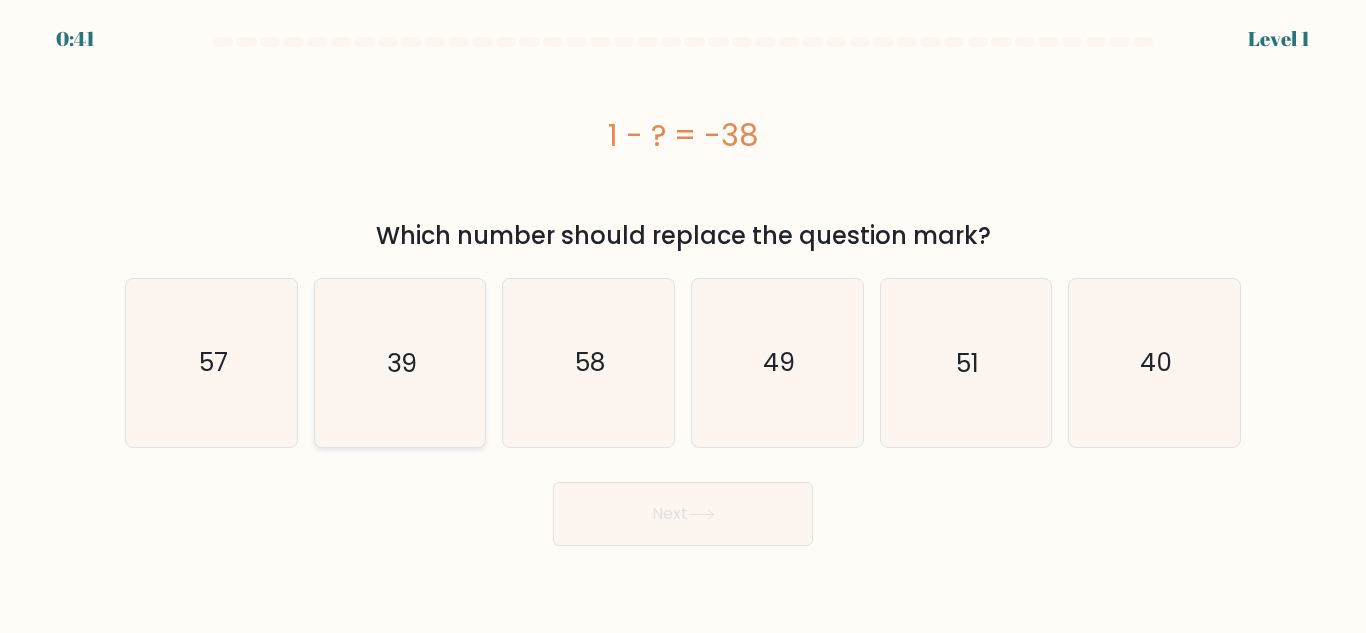 click on "39" at bounding box center (399, 362) 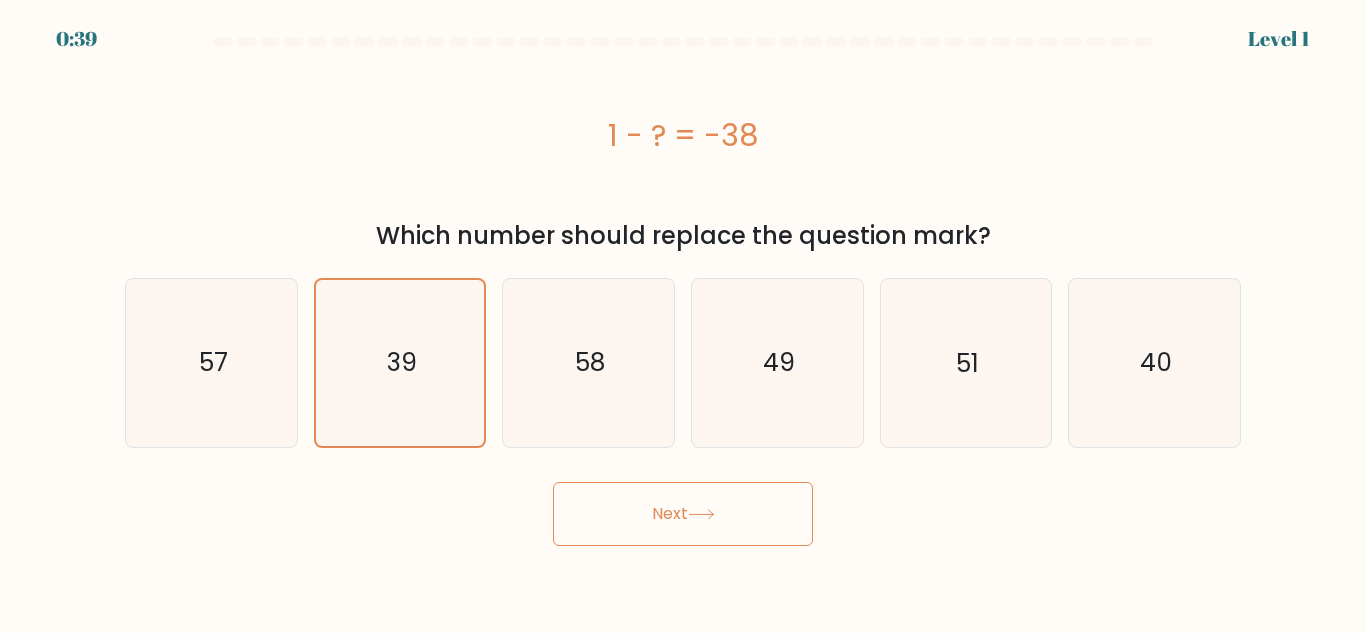 click on "Next" at bounding box center (683, 514) 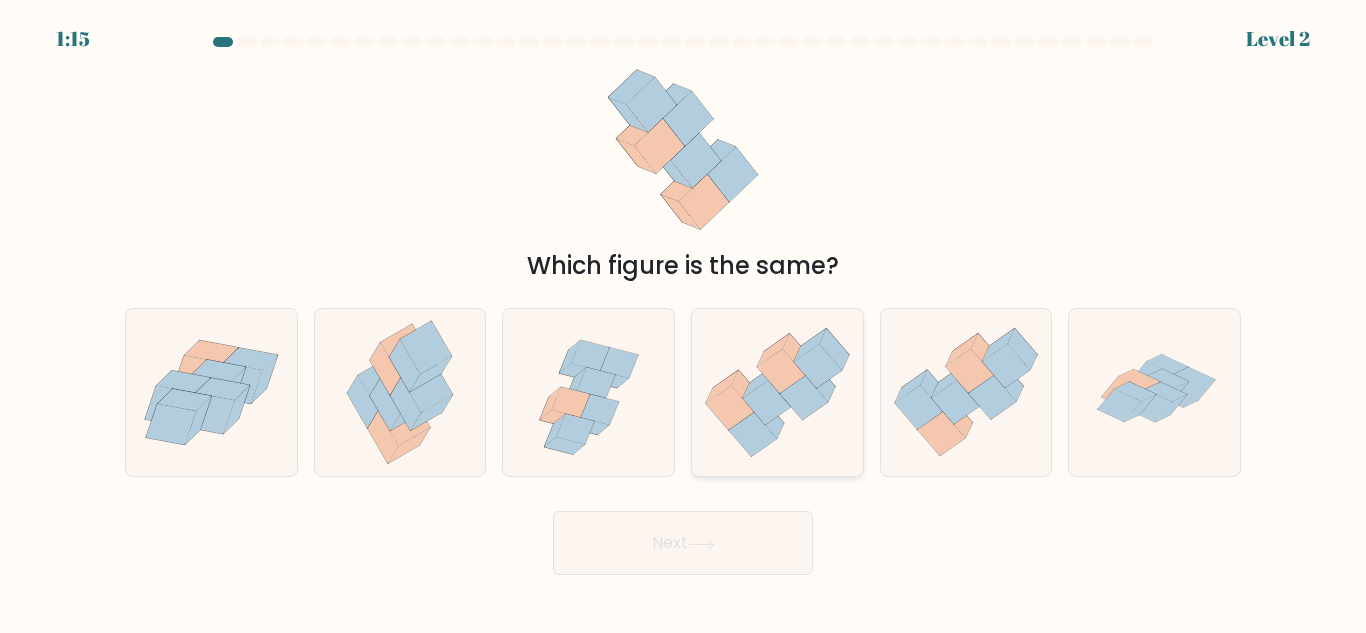 click at bounding box center (753, 435) 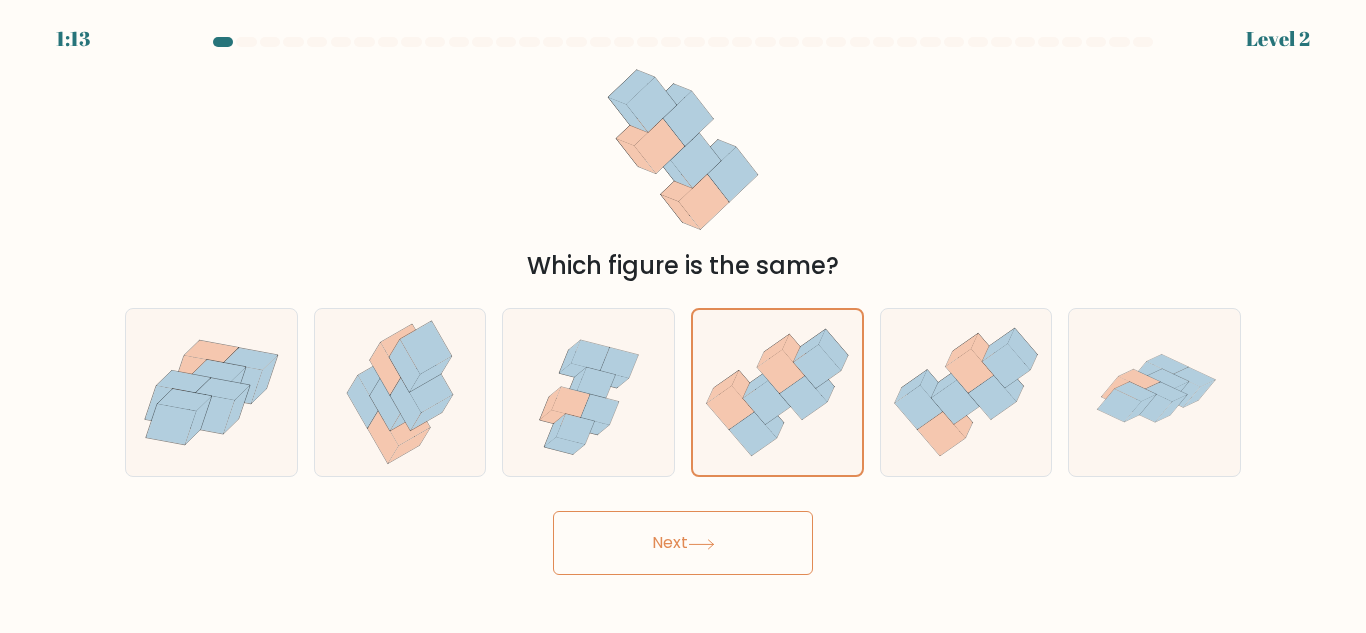 click on "Next" at bounding box center (683, 543) 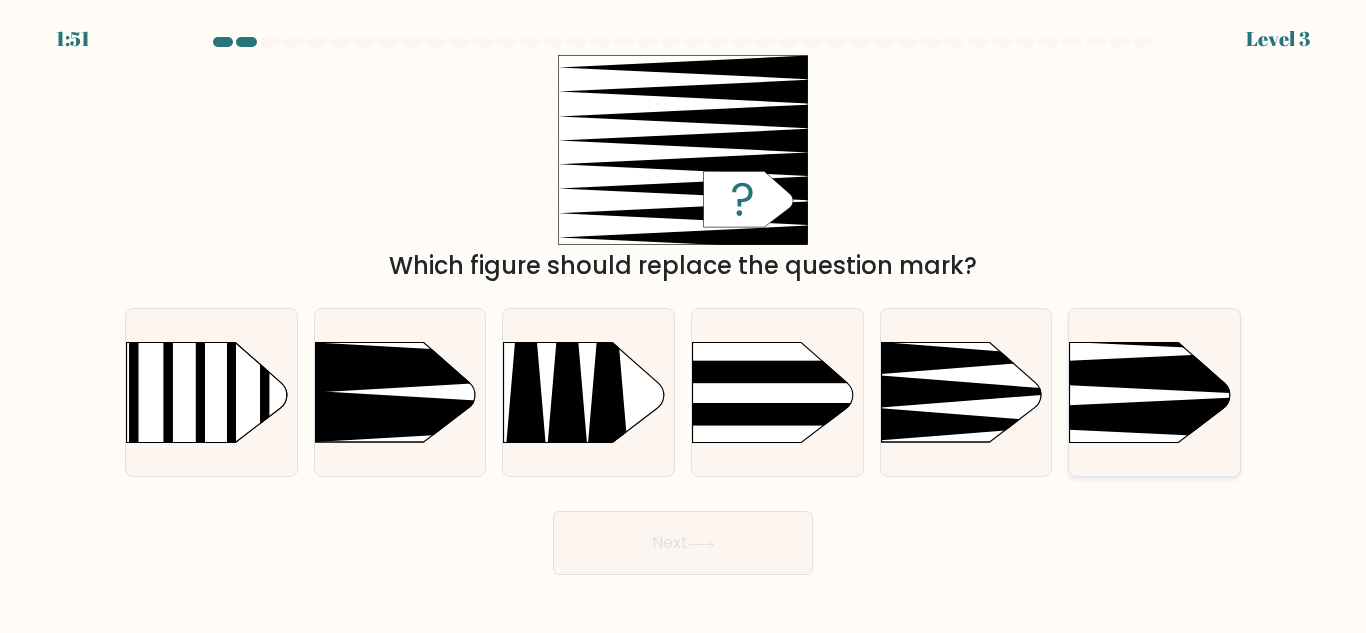 click at bounding box center [1033, 305] 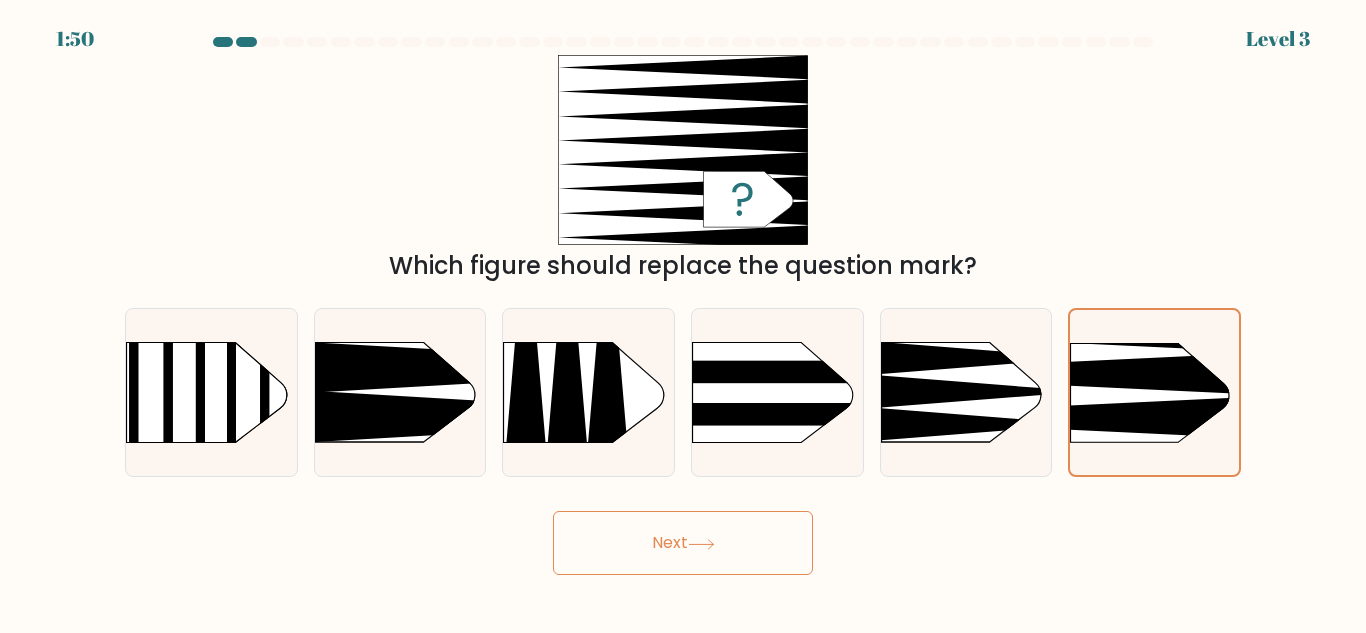 click on "Next" at bounding box center (683, 543) 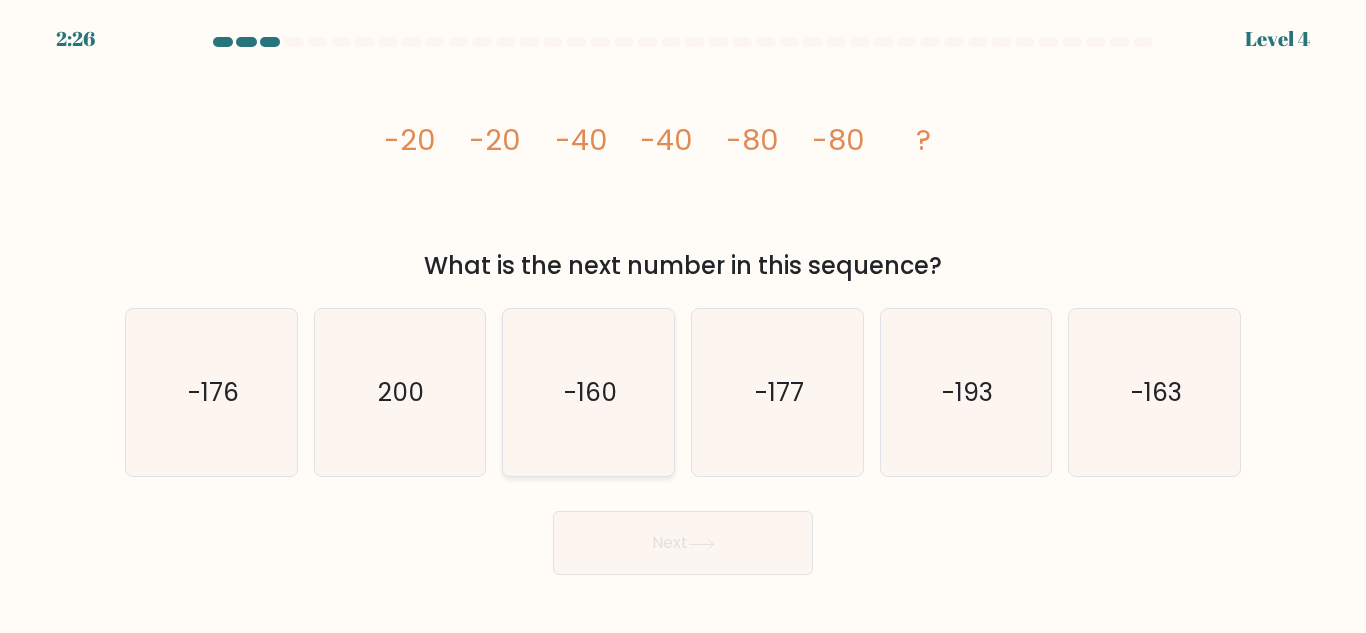 click on "-160" at bounding box center (590, 392) 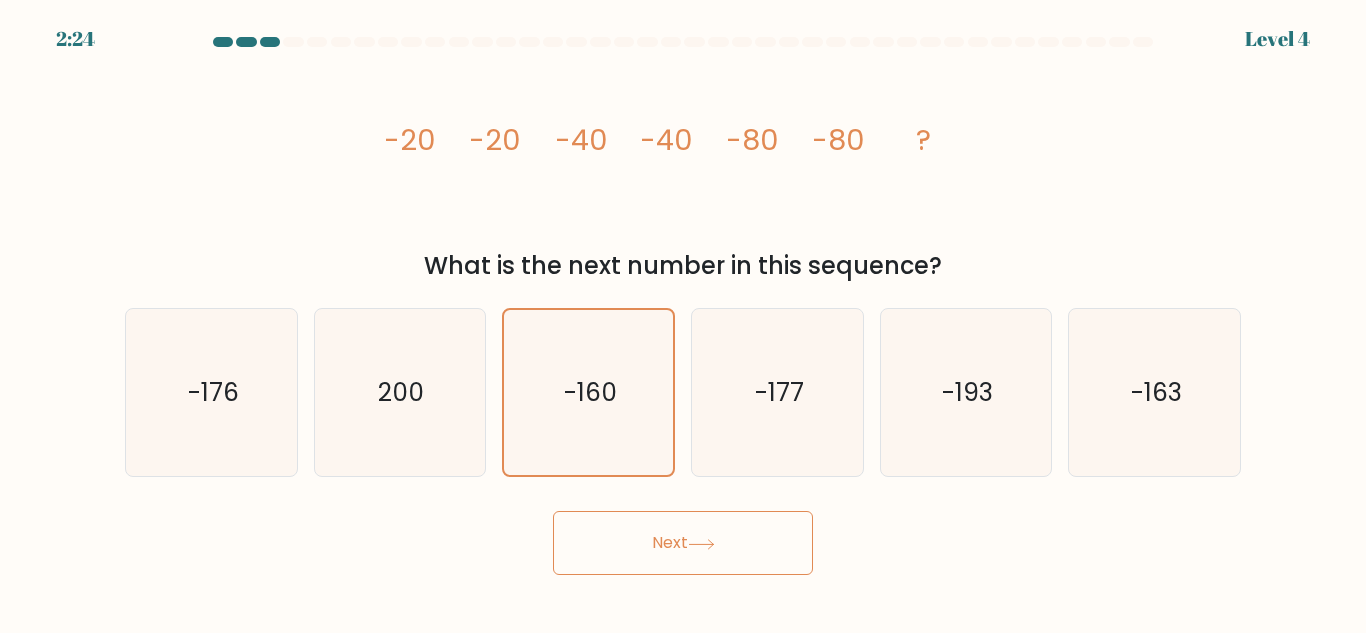 click on "Next" at bounding box center [683, 543] 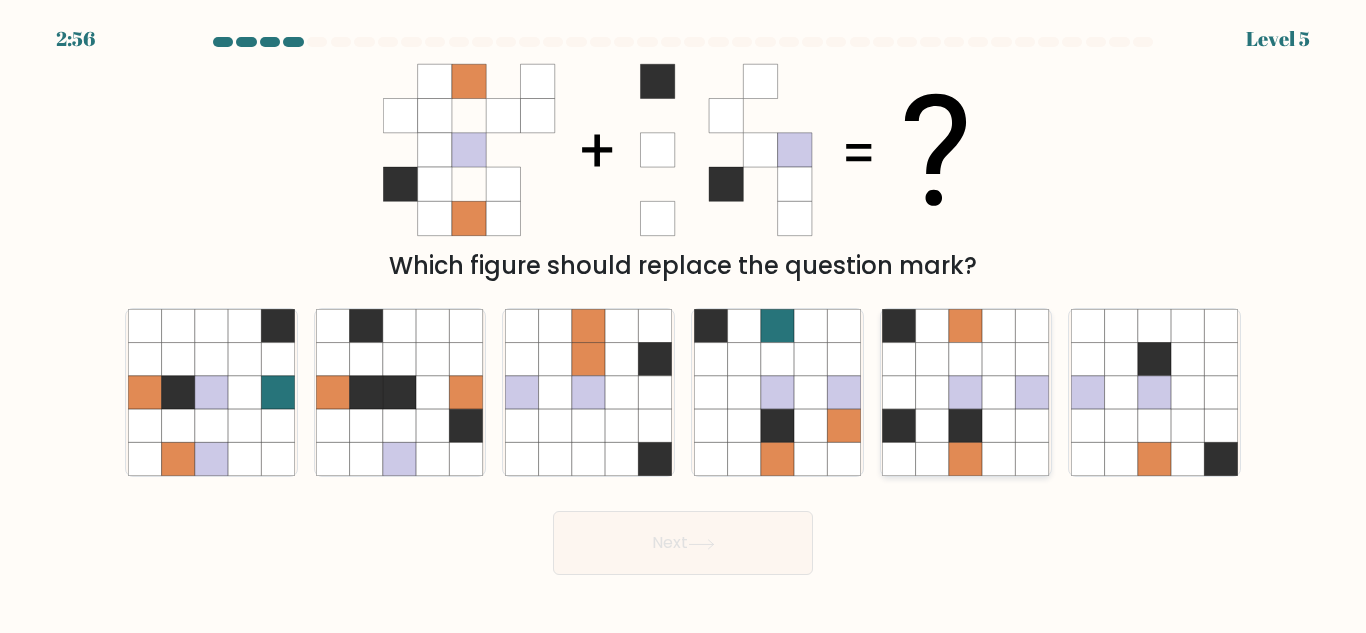 click at bounding box center (965, 459) 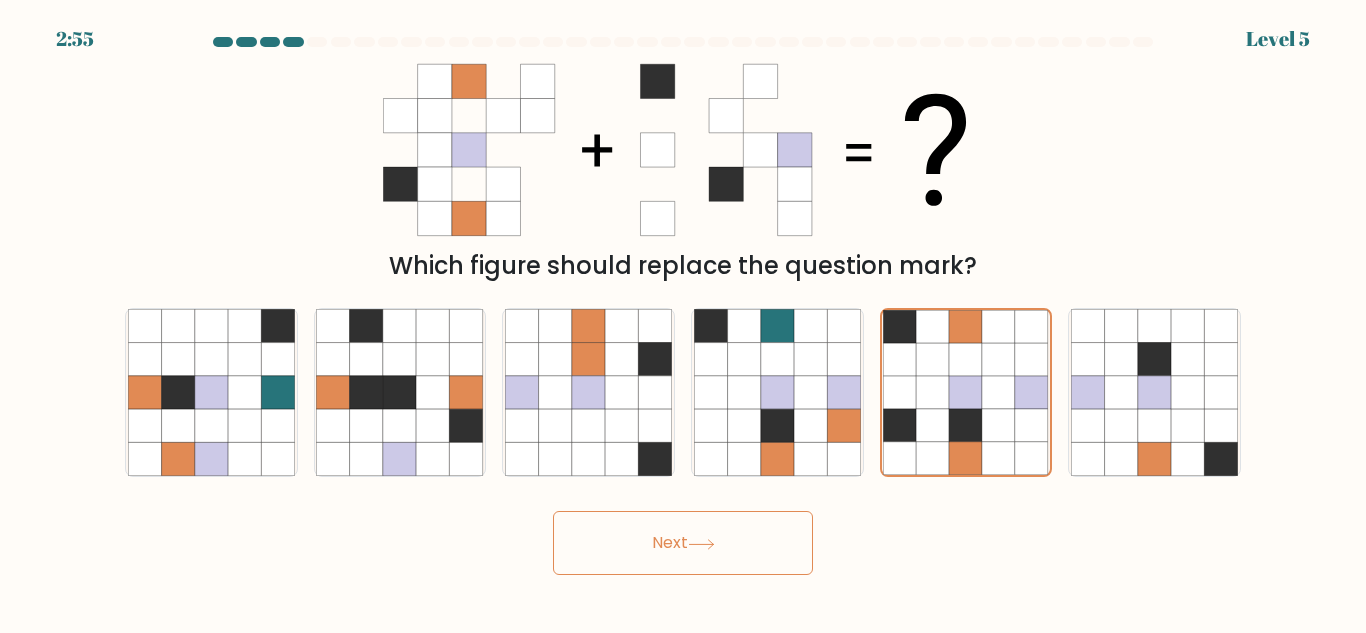 click at bounding box center (701, 544) 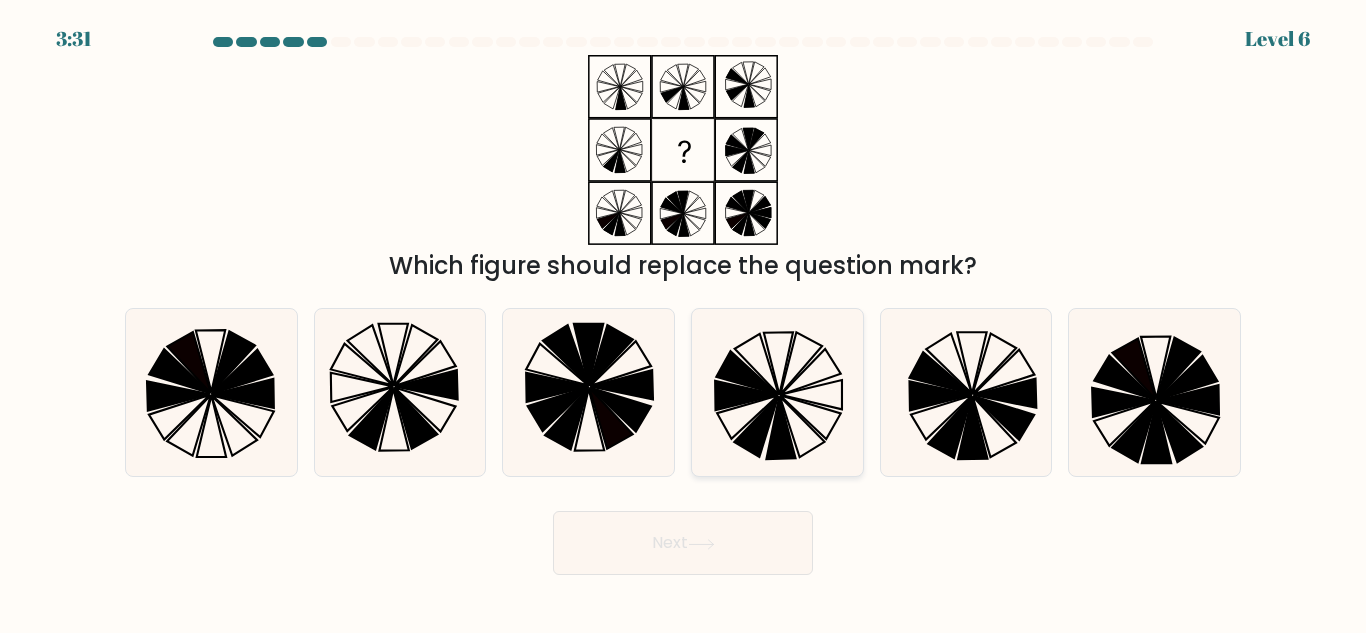 click at bounding box center (810, 418) 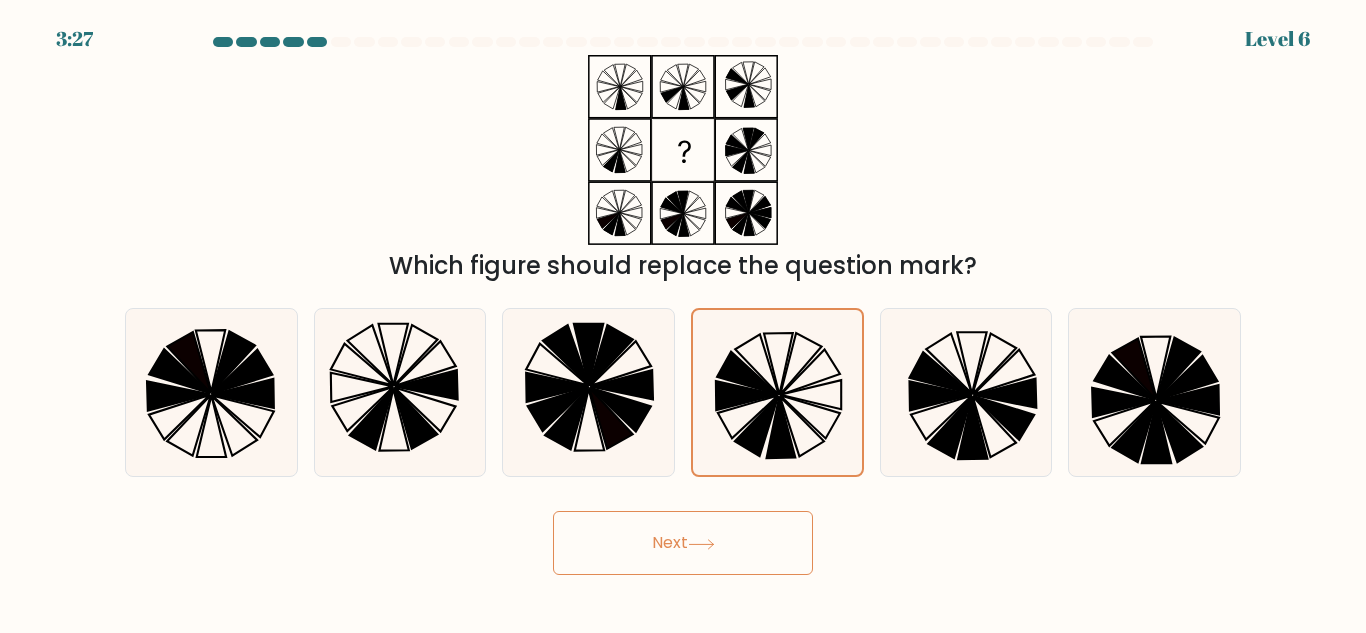 click on "Next" at bounding box center (683, 543) 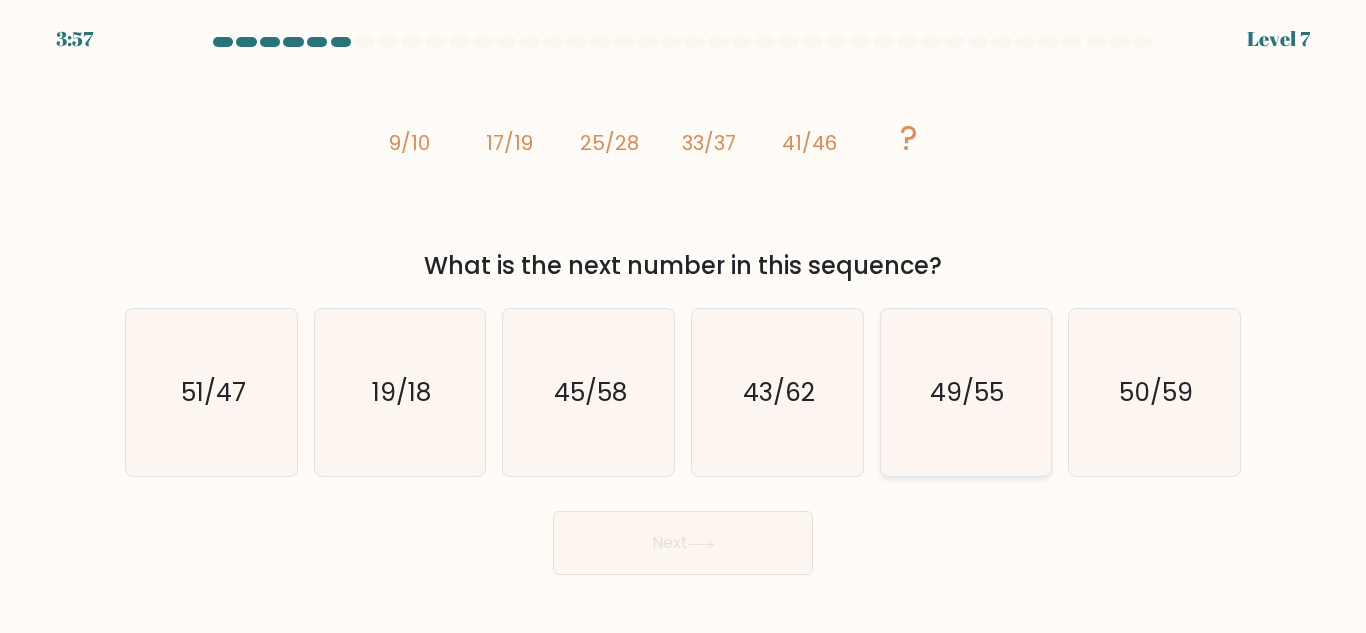 click on "49/55" at bounding box center (965, 392) 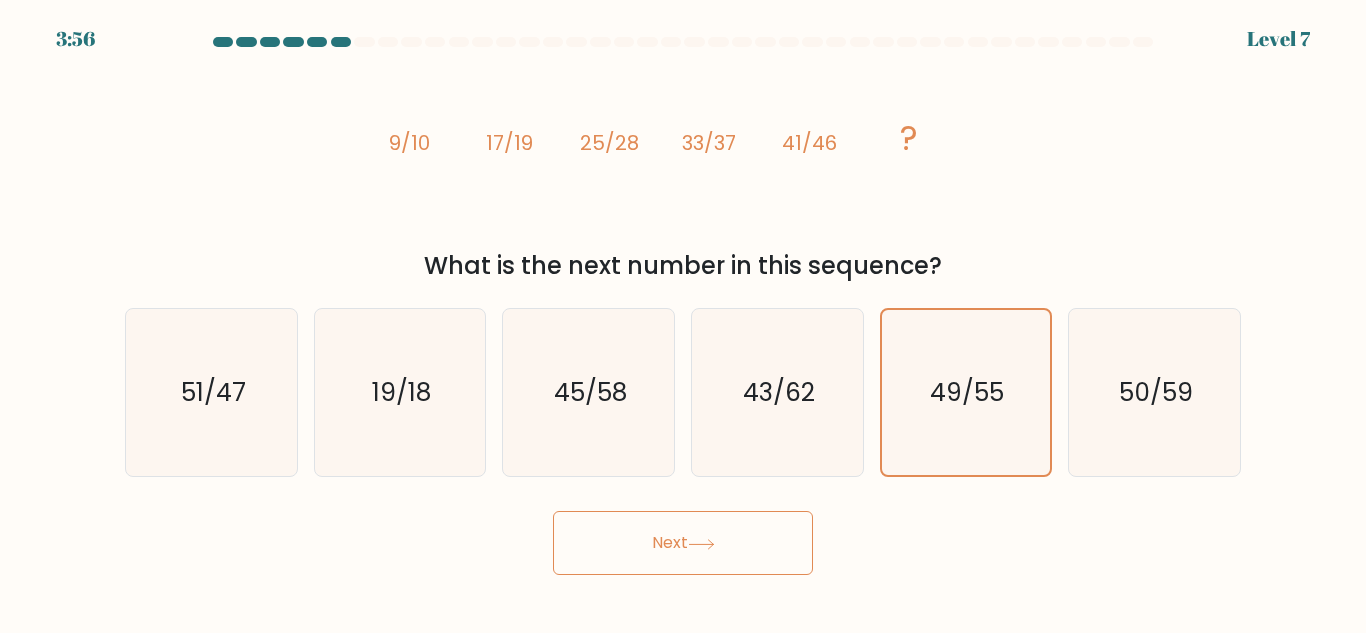 click on "Next" at bounding box center (683, 543) 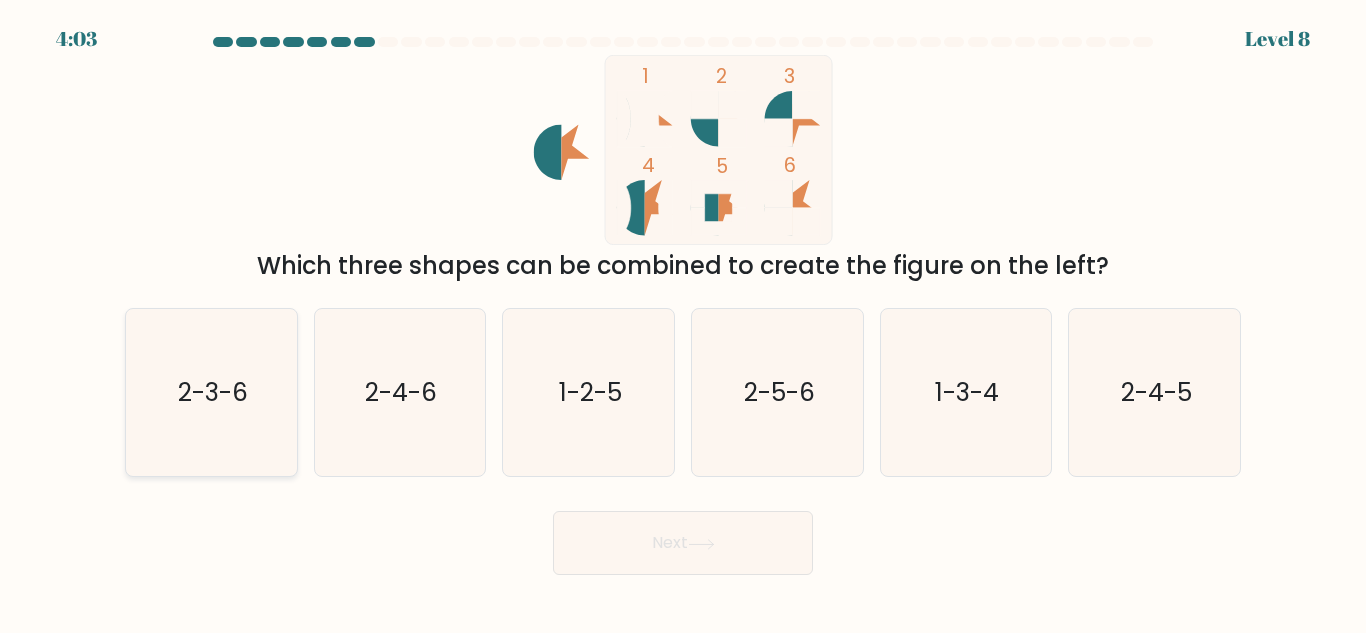 click on "2-3-6" at bounding box center [211, 392] 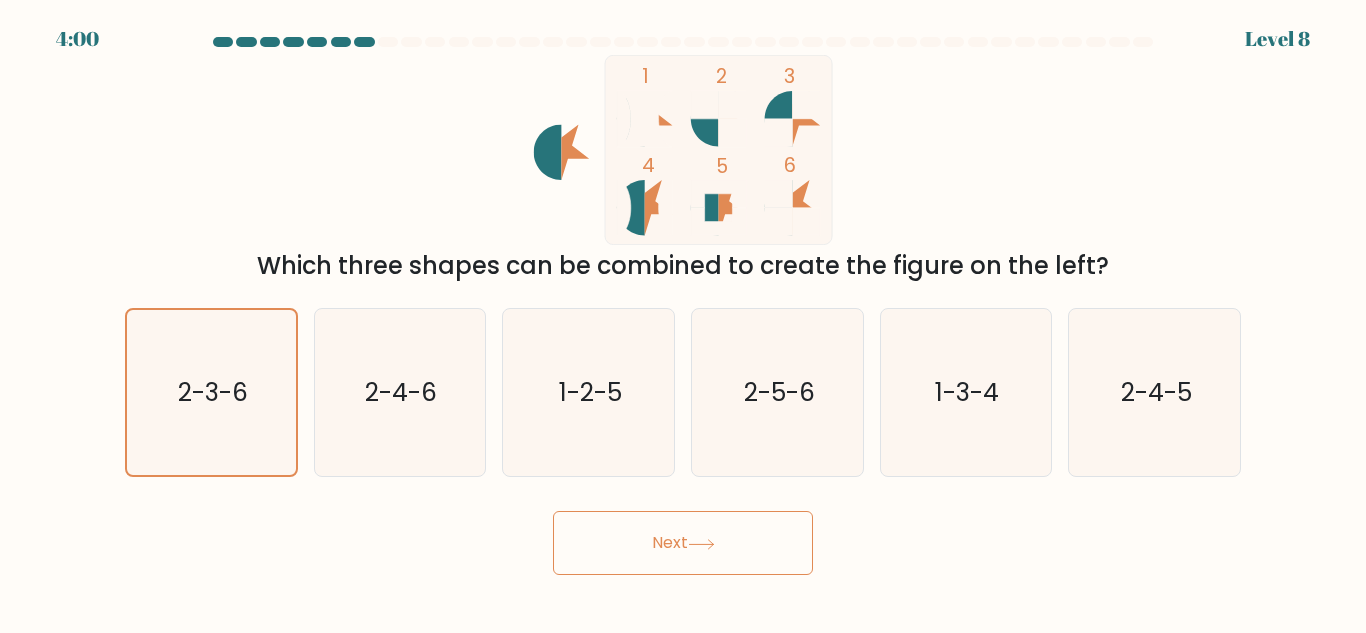 click on "Next" at bounding box center [683, 543] 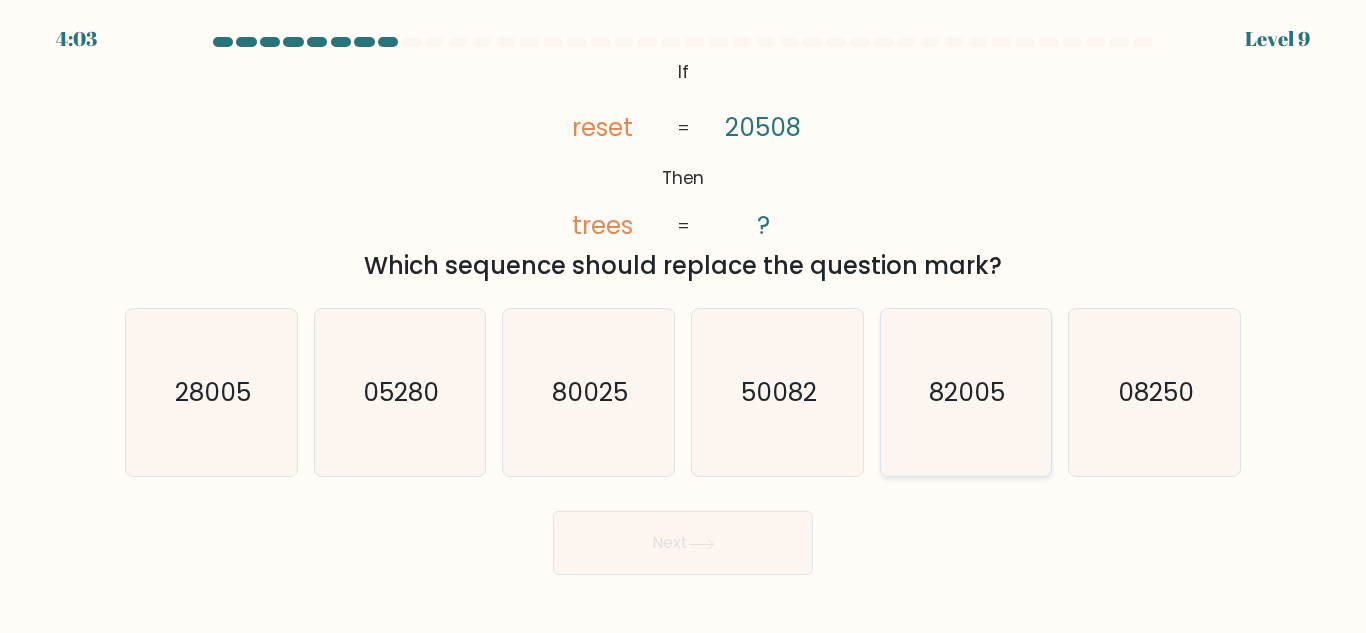 click on "82005" at bounding box center [965, 392] 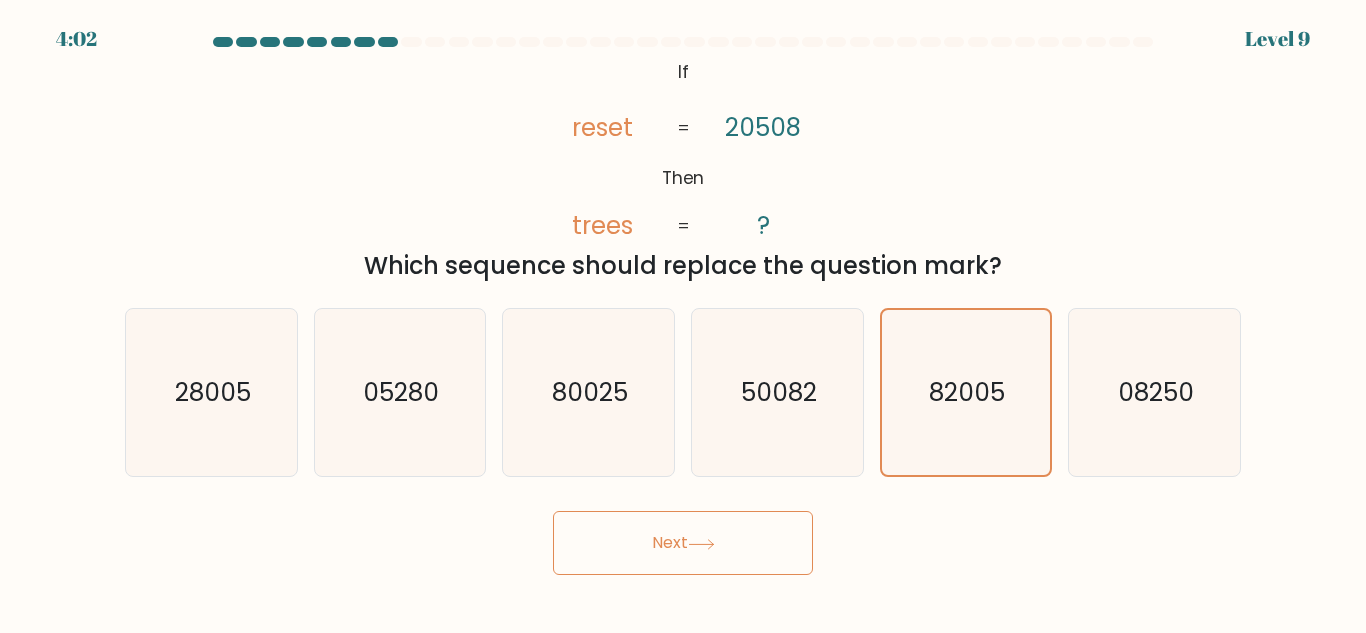 click on "Next" at bounding box center [683, 543] 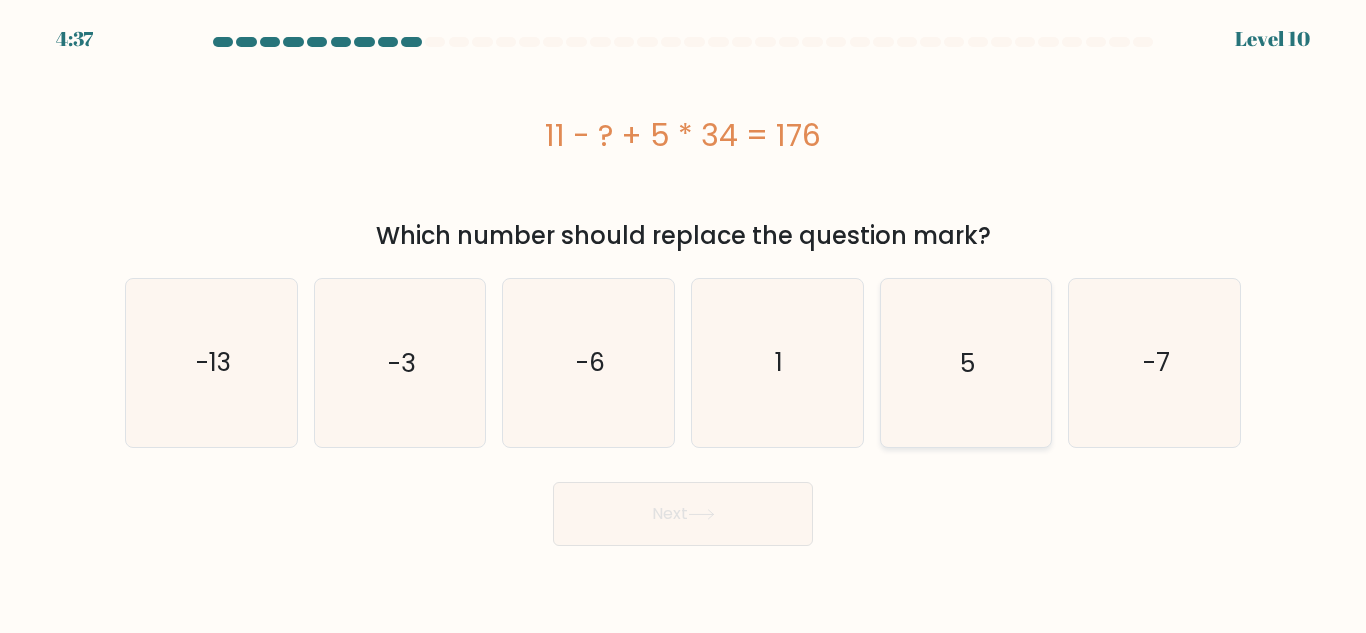 click on "5" at bounding box center (965, 362) 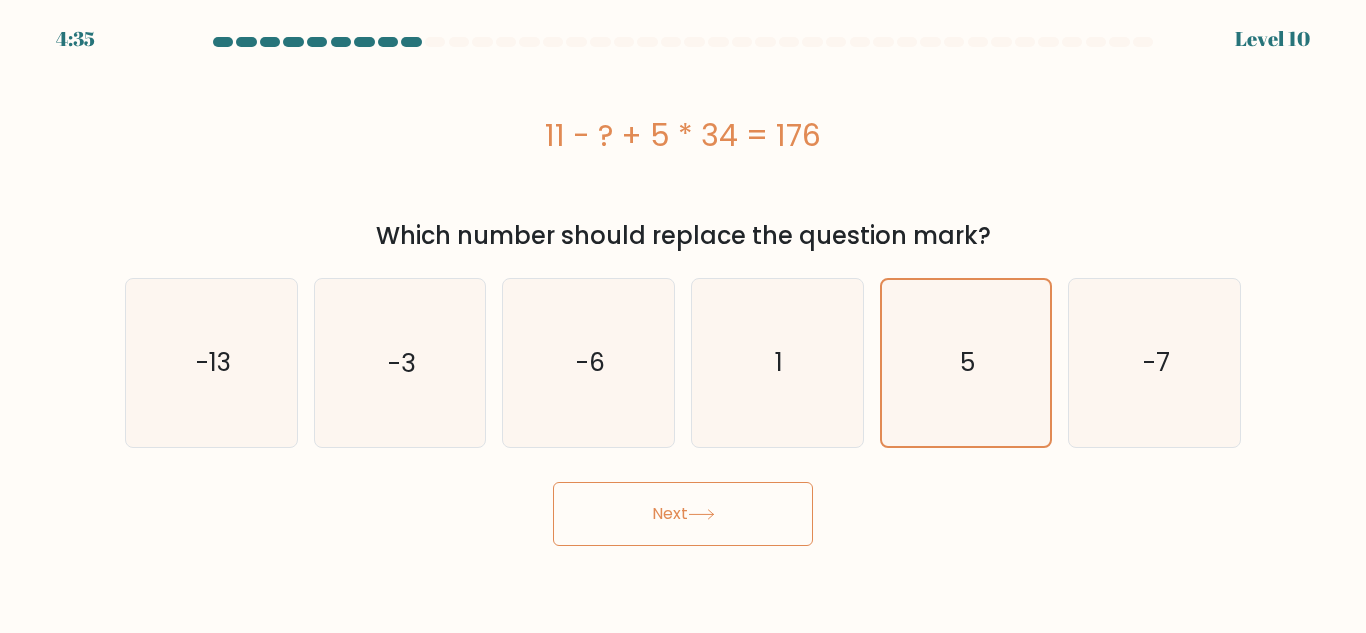 click on "Next" at bounding box center [683, 514] 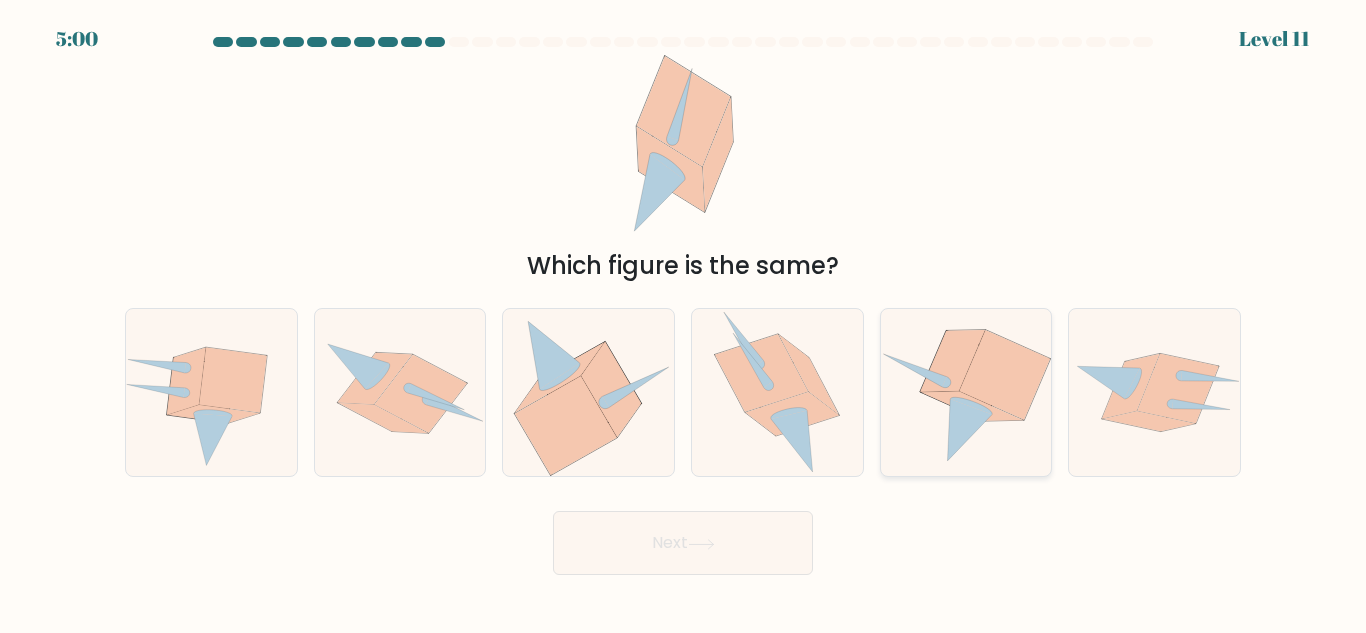 click at bounding box center [985, 376] 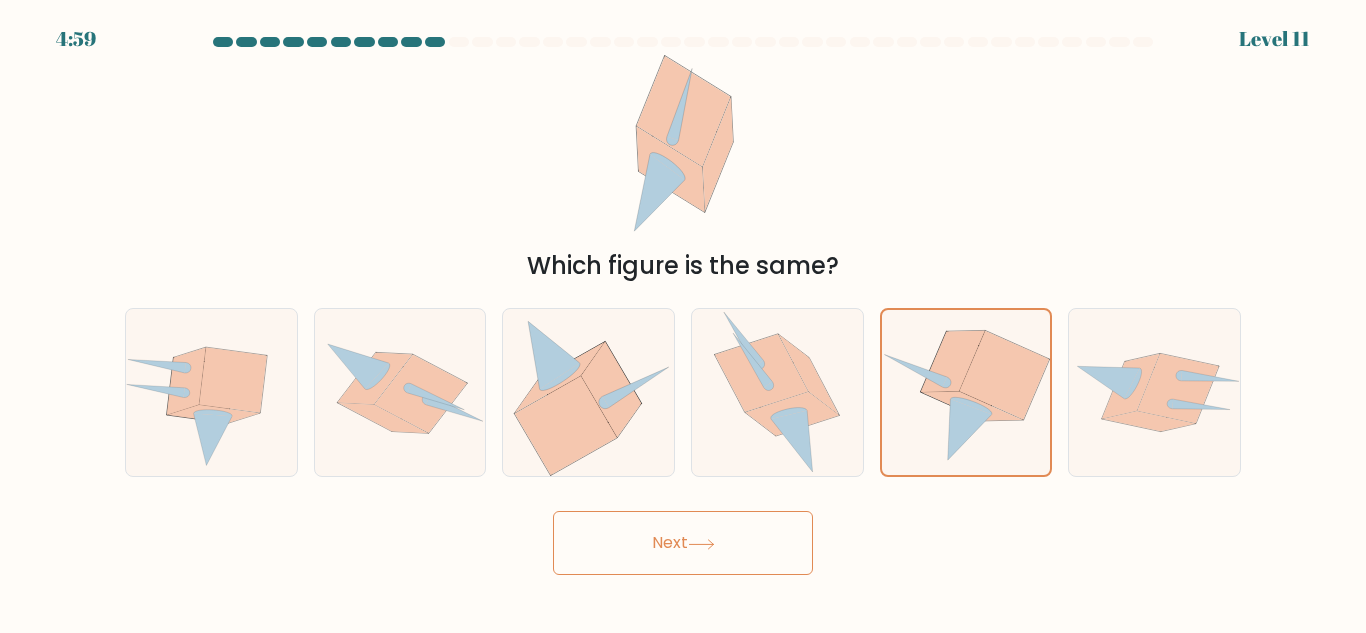 click on "Next" at bounding box center [683, 543] 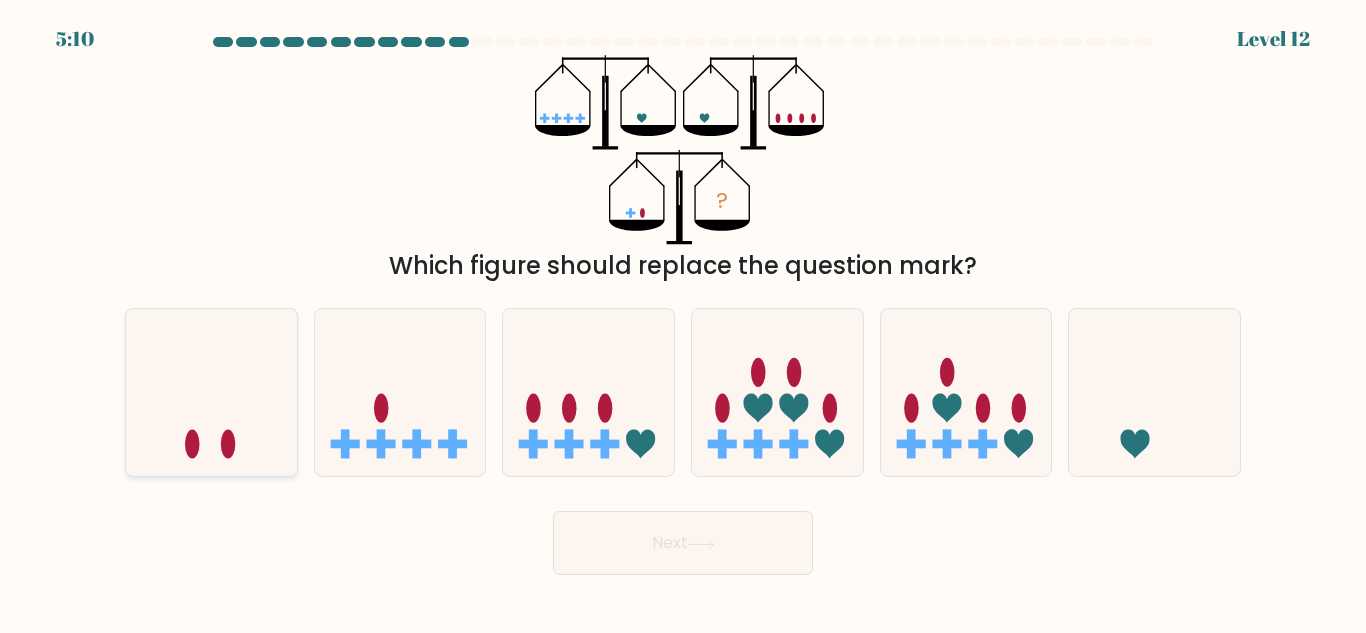 click at bounding box center [211, 392] 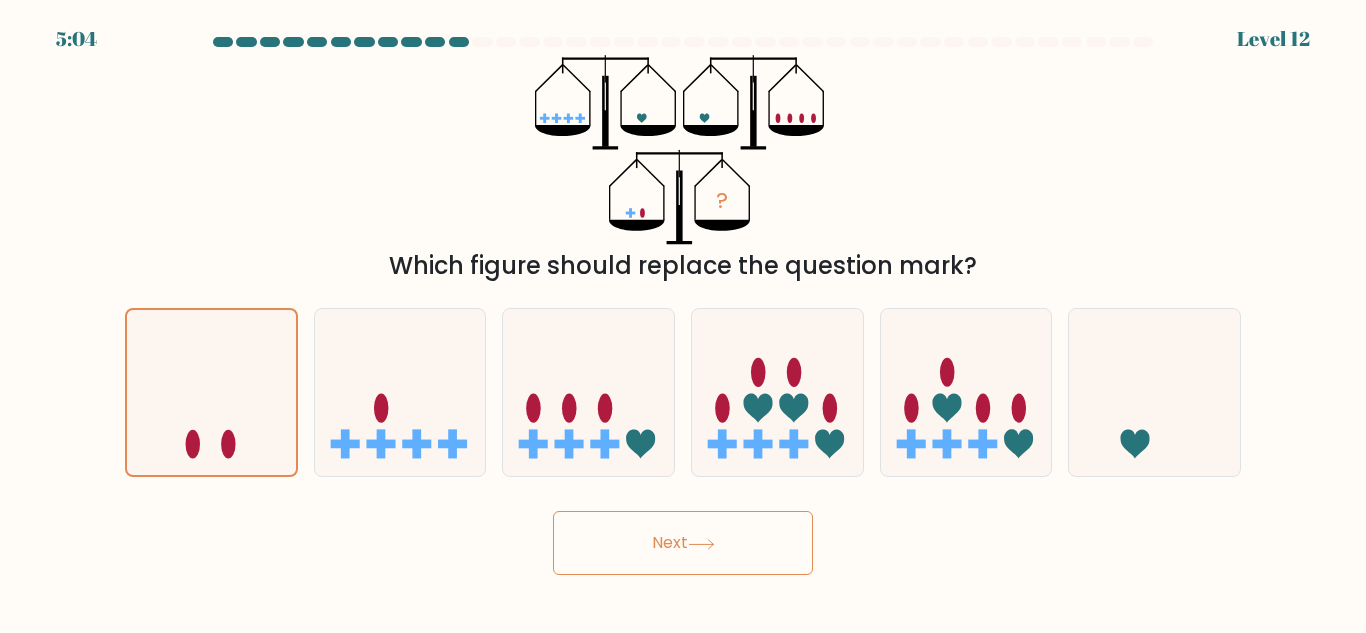 click on "Next" at bounding box center (683, 543) 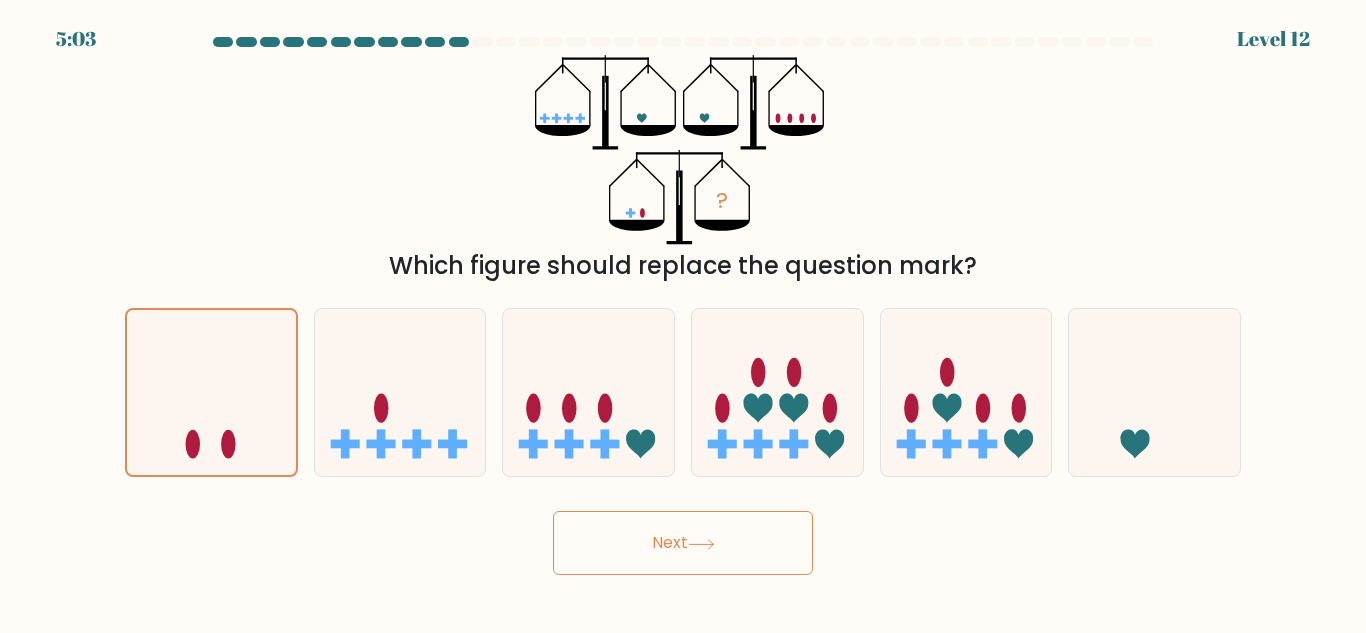 click on "Next" at bounding box center [683, 543] 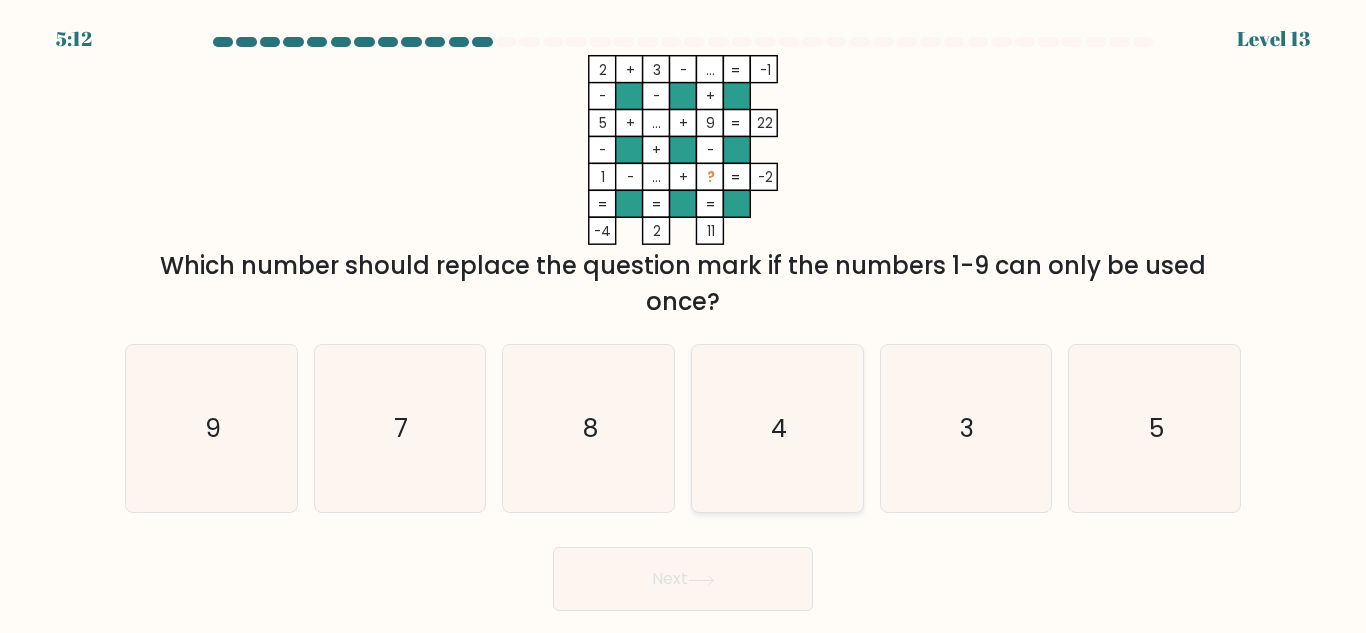 click on "4" at bounding box center (777, 428) 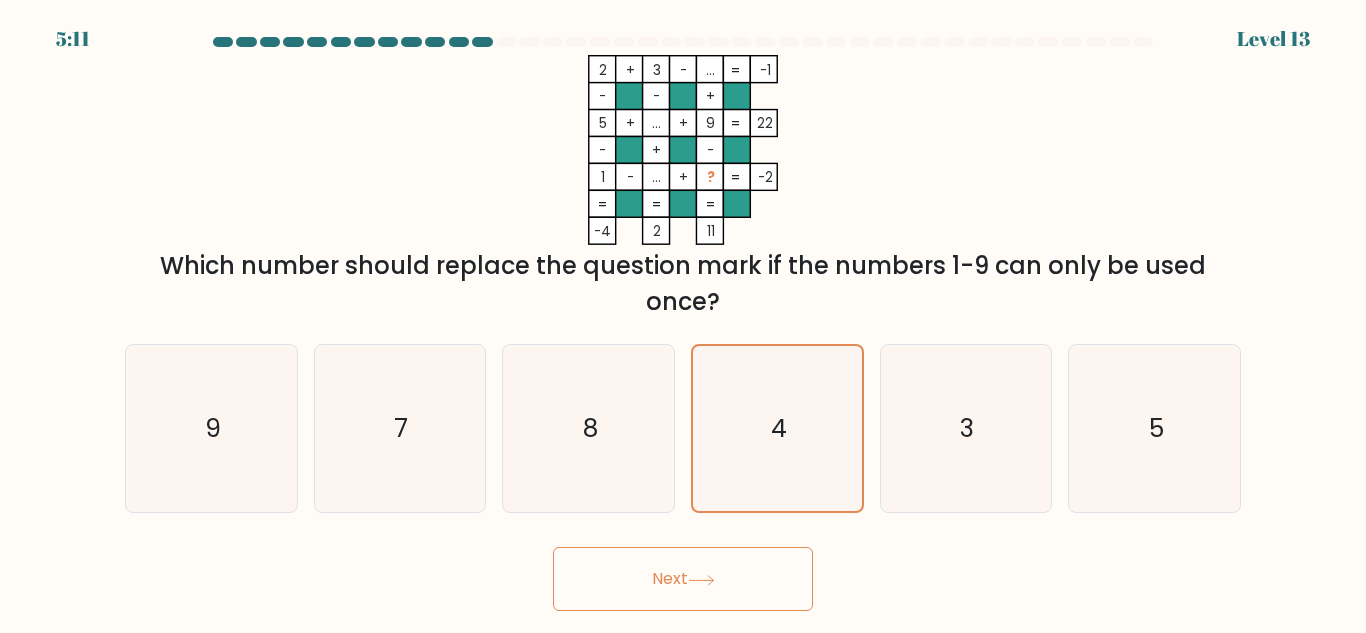 click on "Next" at bounding box center (683, 579) 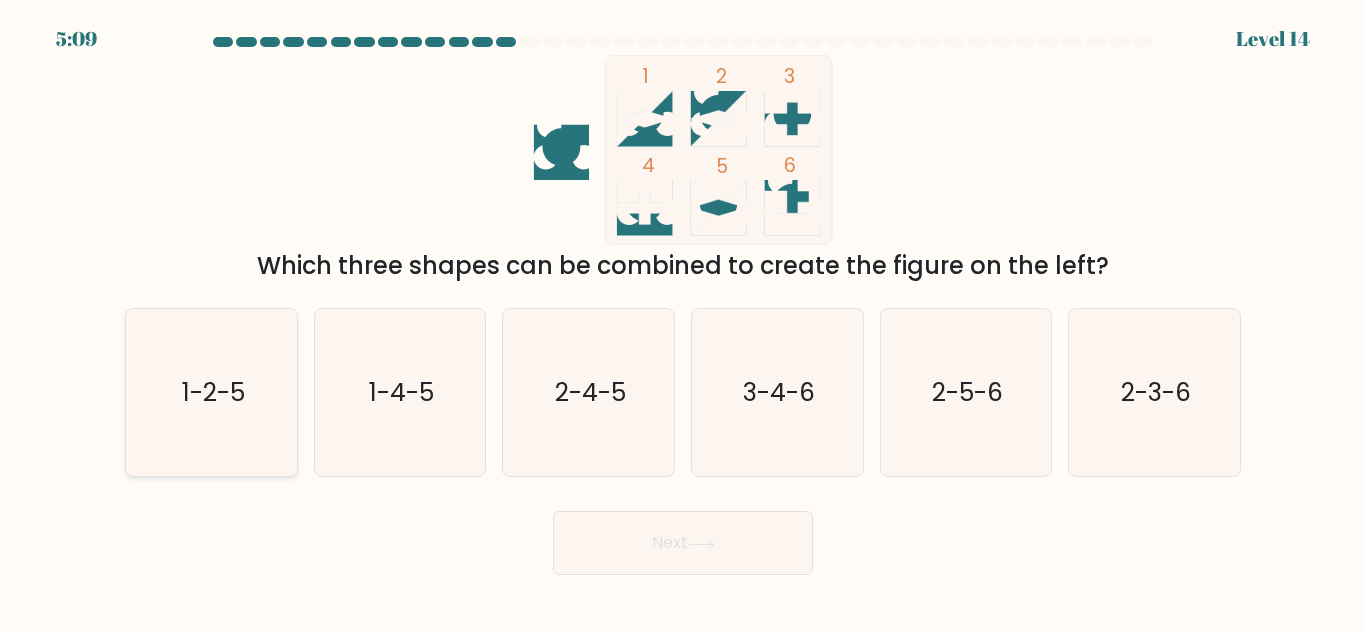 click on "1-2-5" at bounding box center [211, 392] 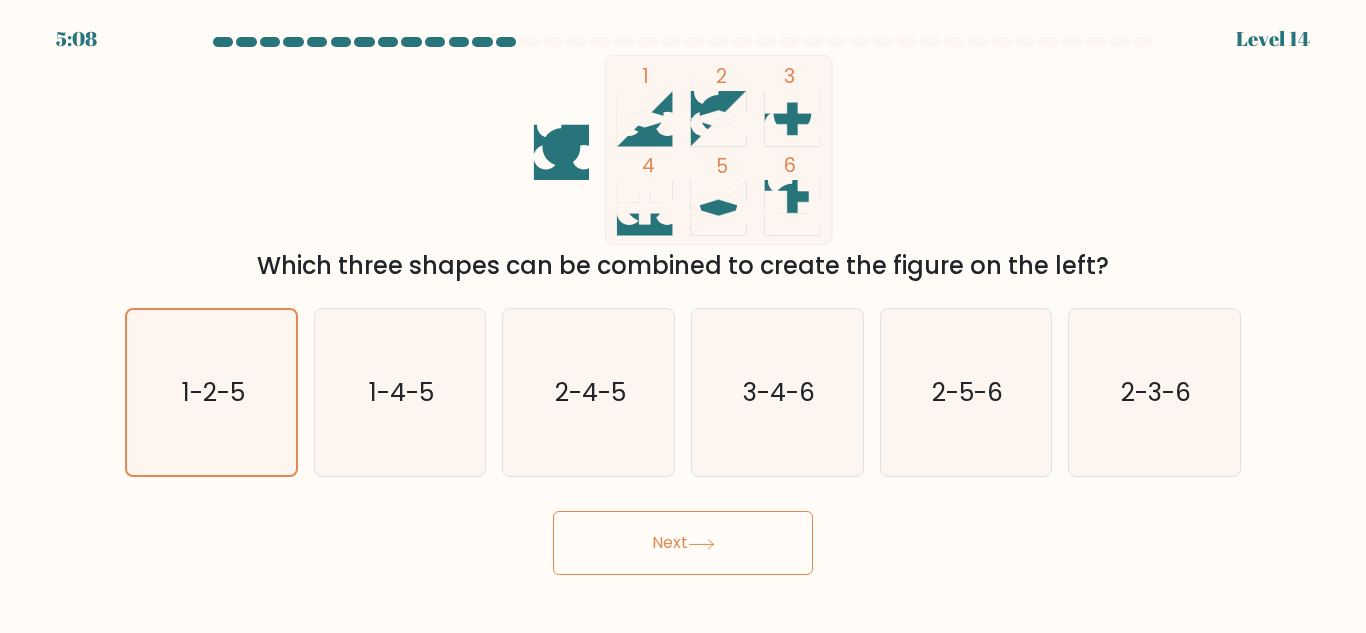 click on "Next" at bounding box center (683, 543) 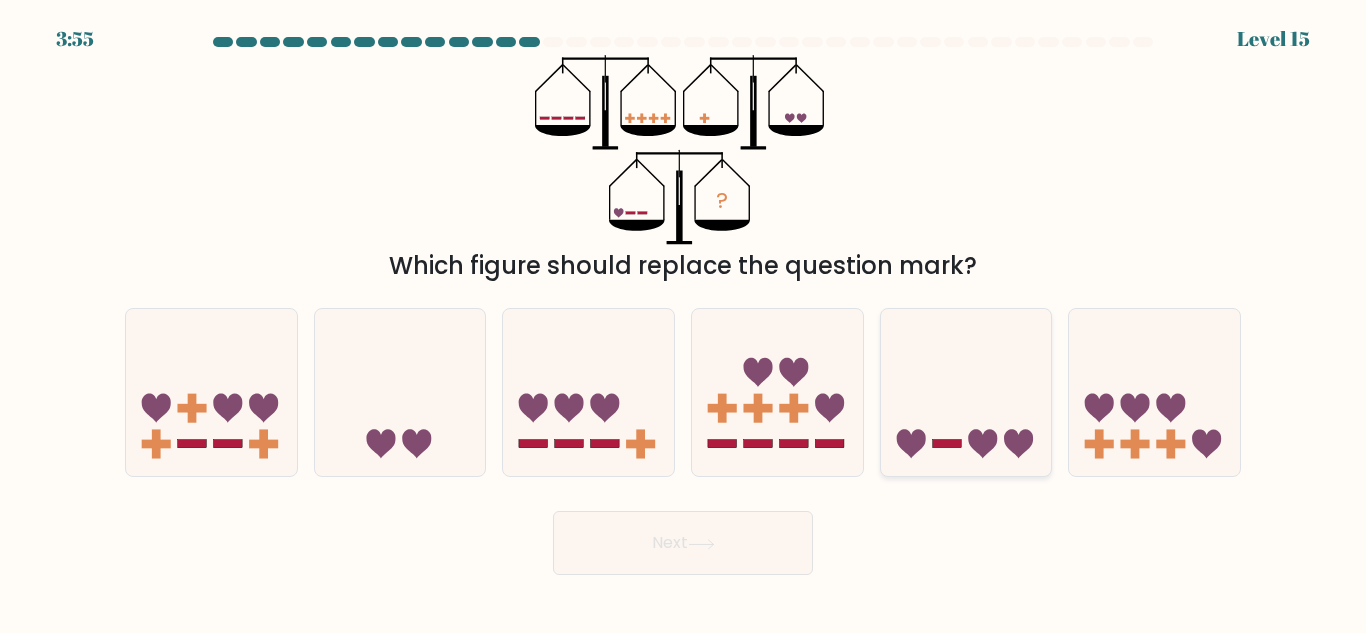 click at bounding box center (966, 392) 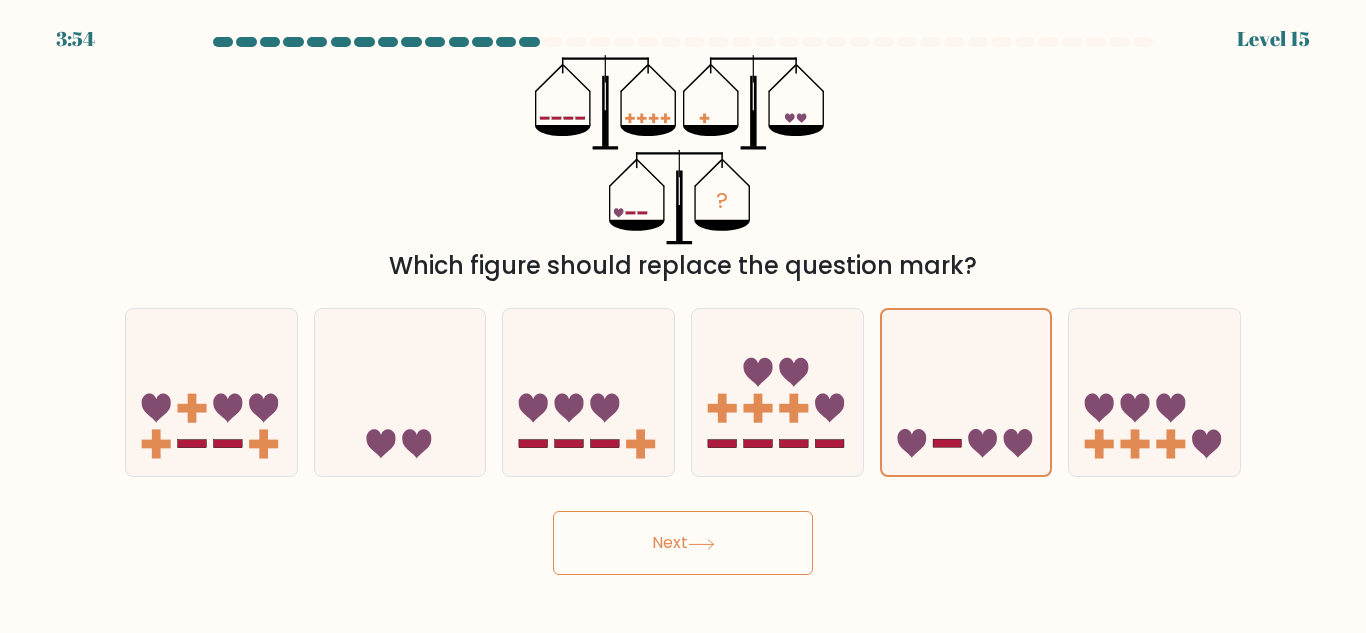 click at bounding box center [701, 544] 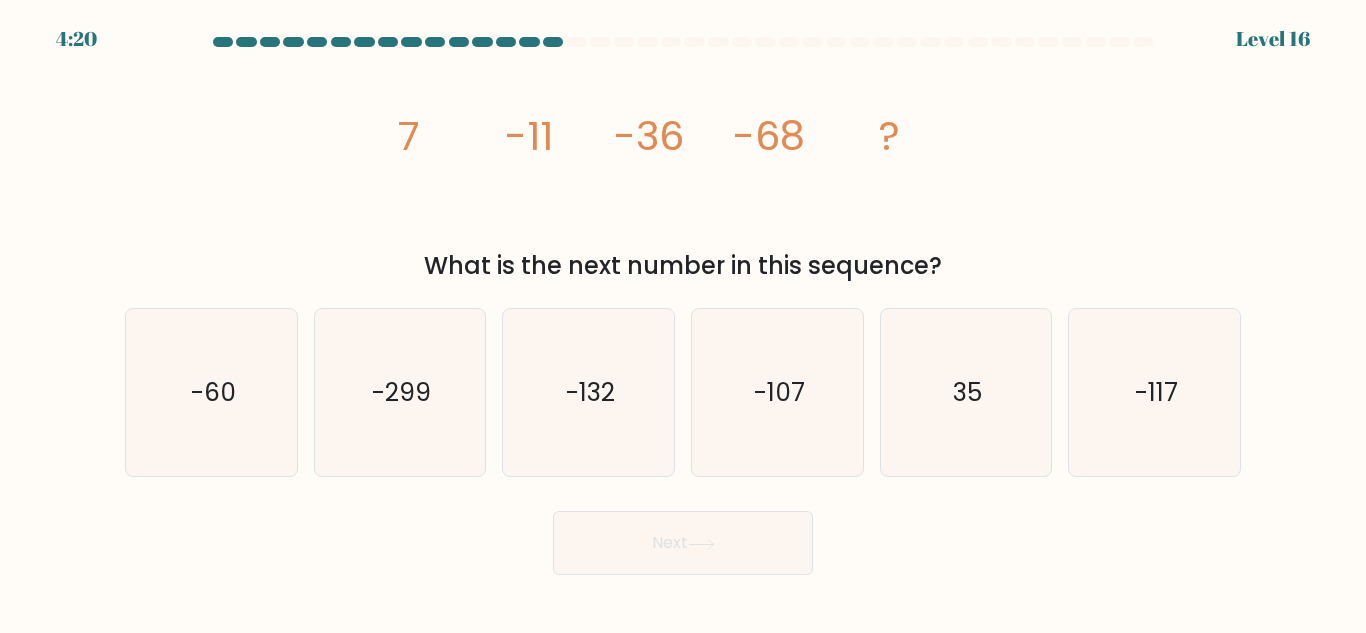 click on "-68" at bounding box center (409, 136) 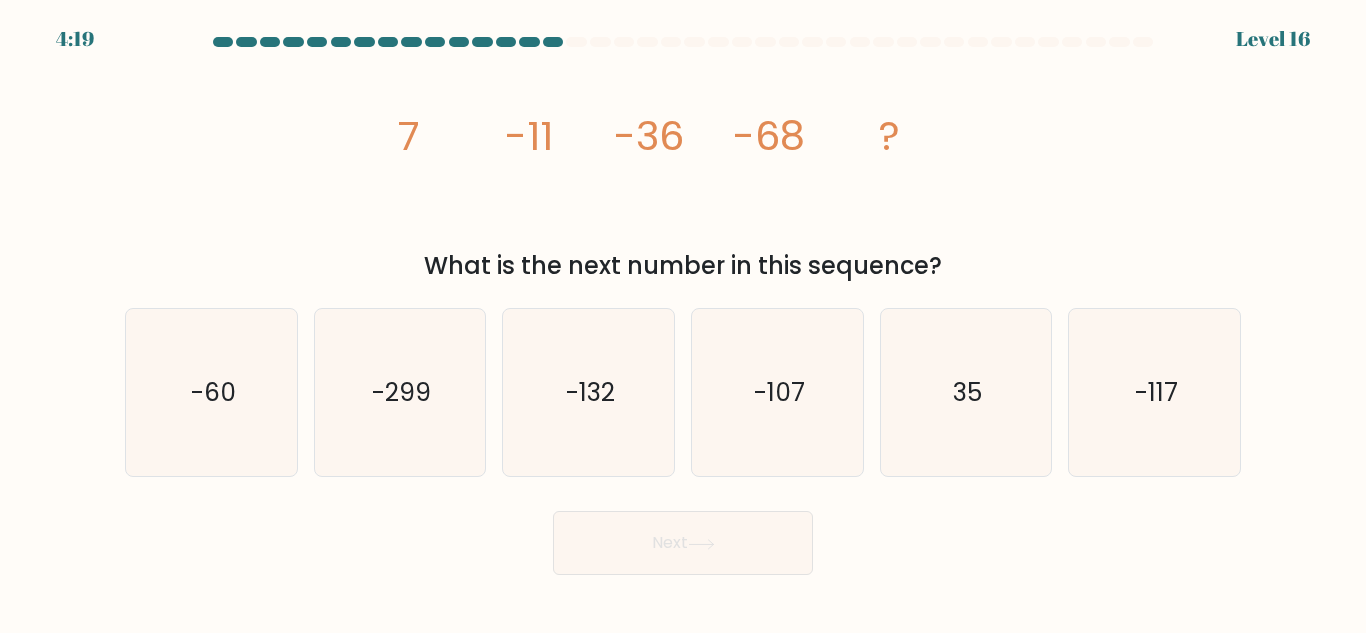 click on "-68" at bounding box center (409, 136) 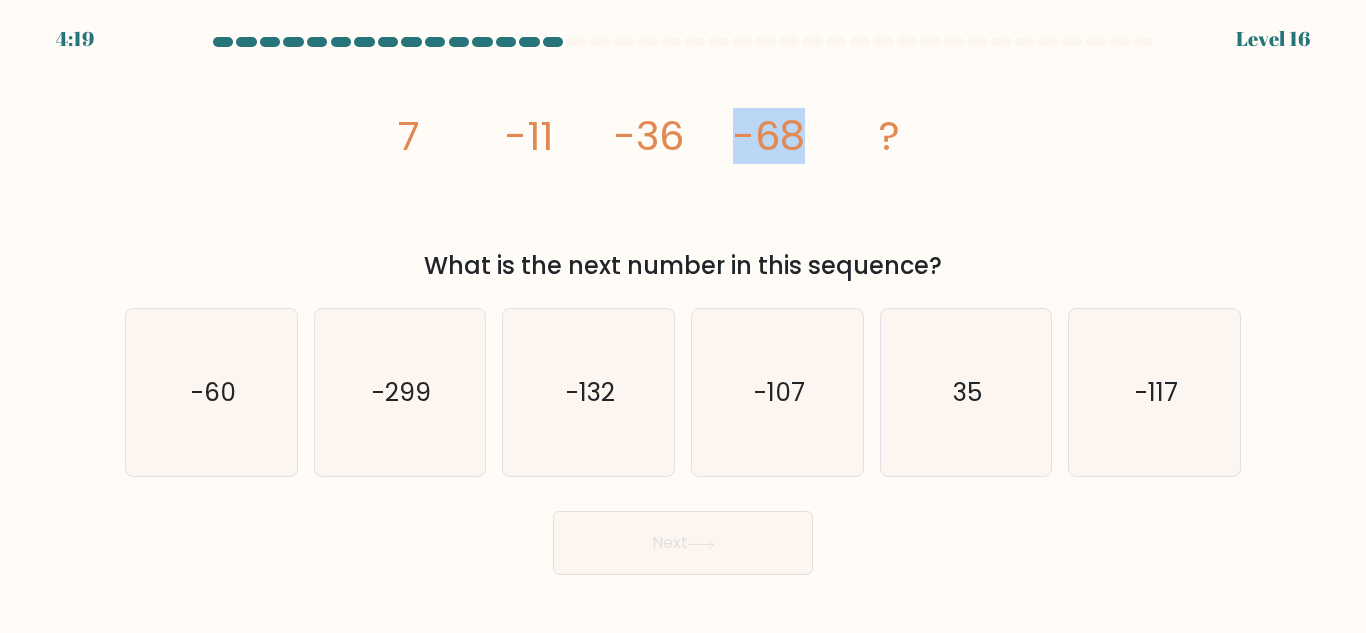 click on "-68" at bounding box center [409, 136] 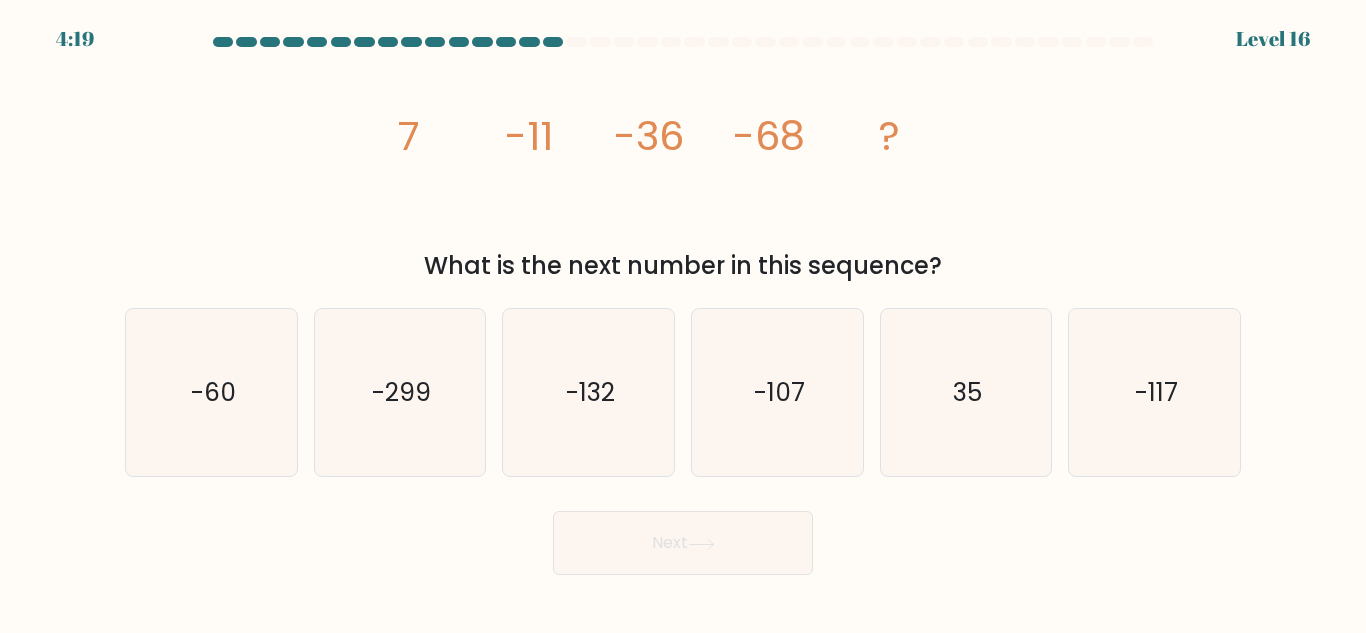 click on "-68" at bounding box center (409, 136) 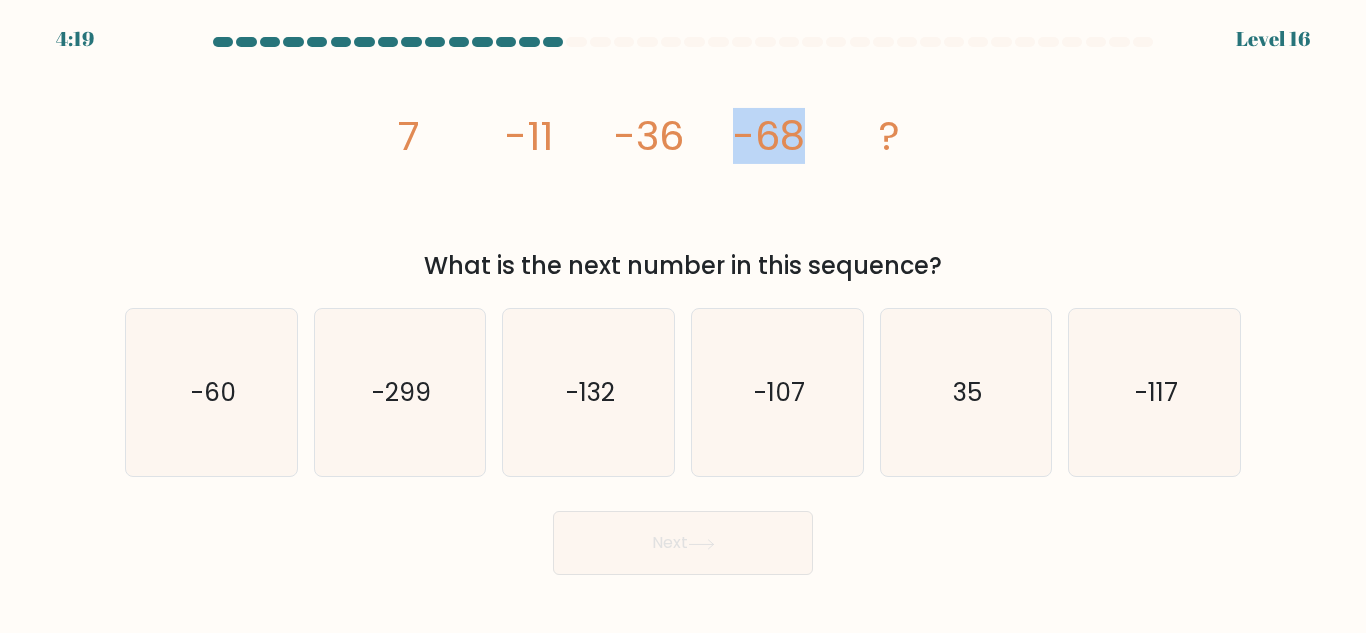 click on "-68" at bounding box center (409, 136) 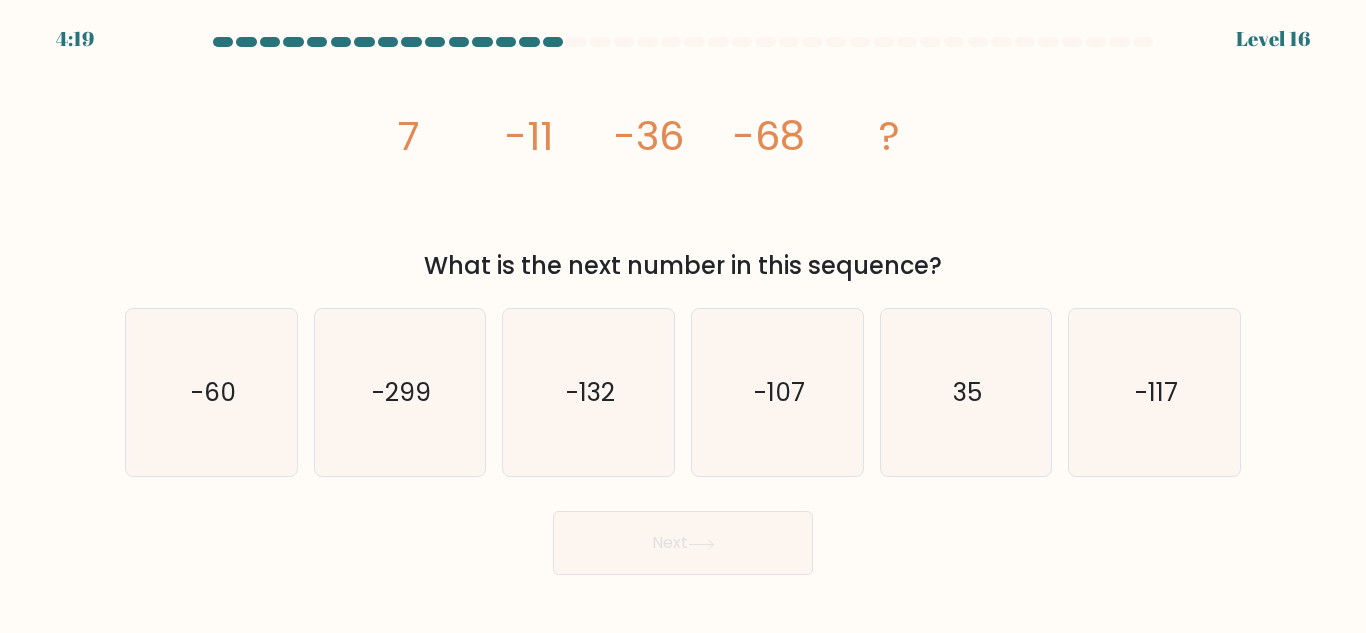 click on "-68" at bounding box center [409, 136] 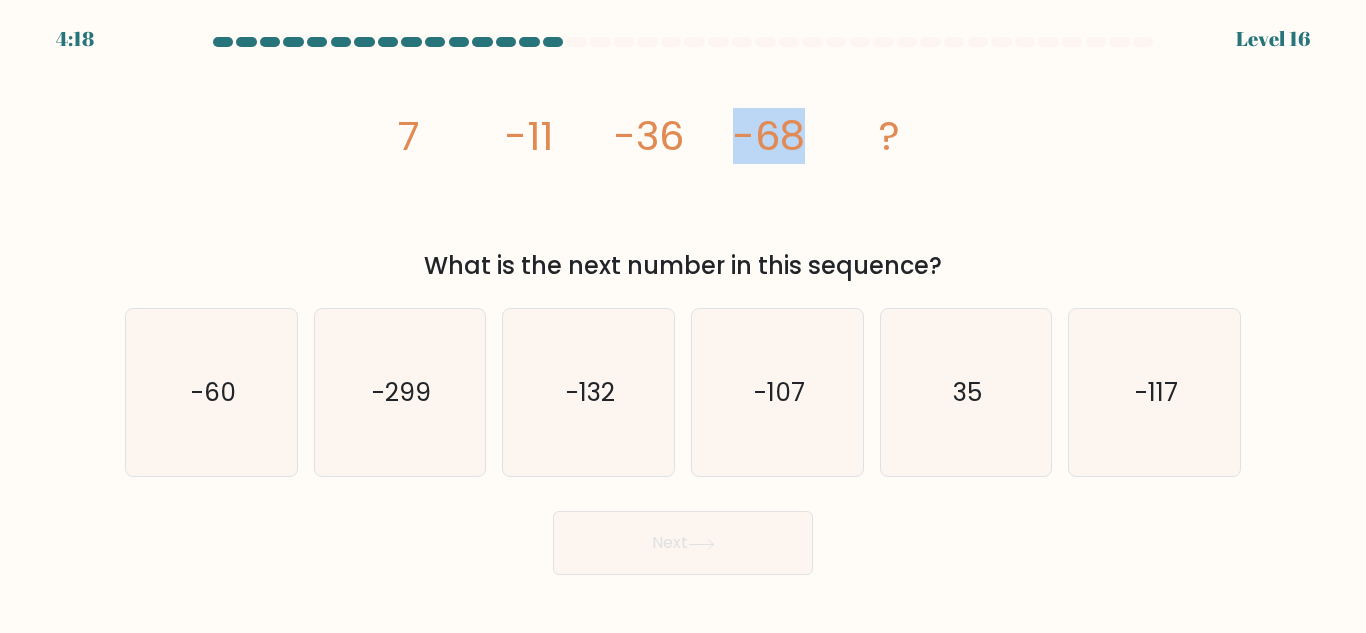 click on "-68" at bounding box center (409, 136) 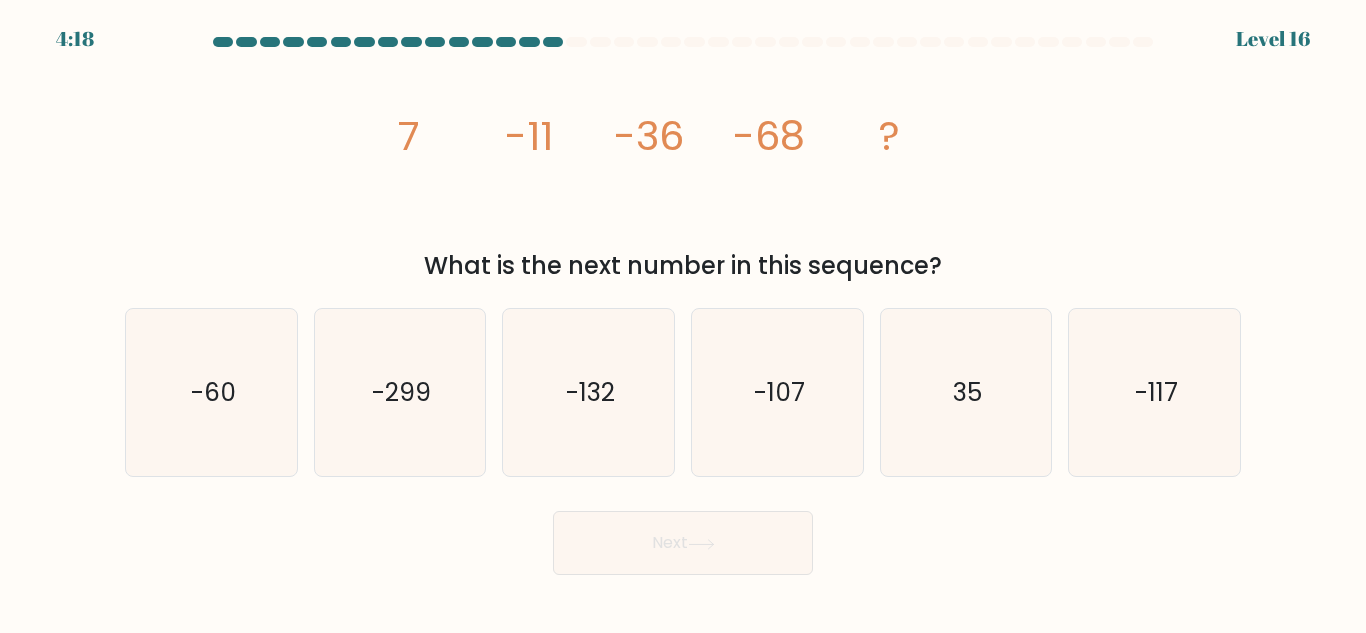 click on "-68" at bounding box center (409, 136) 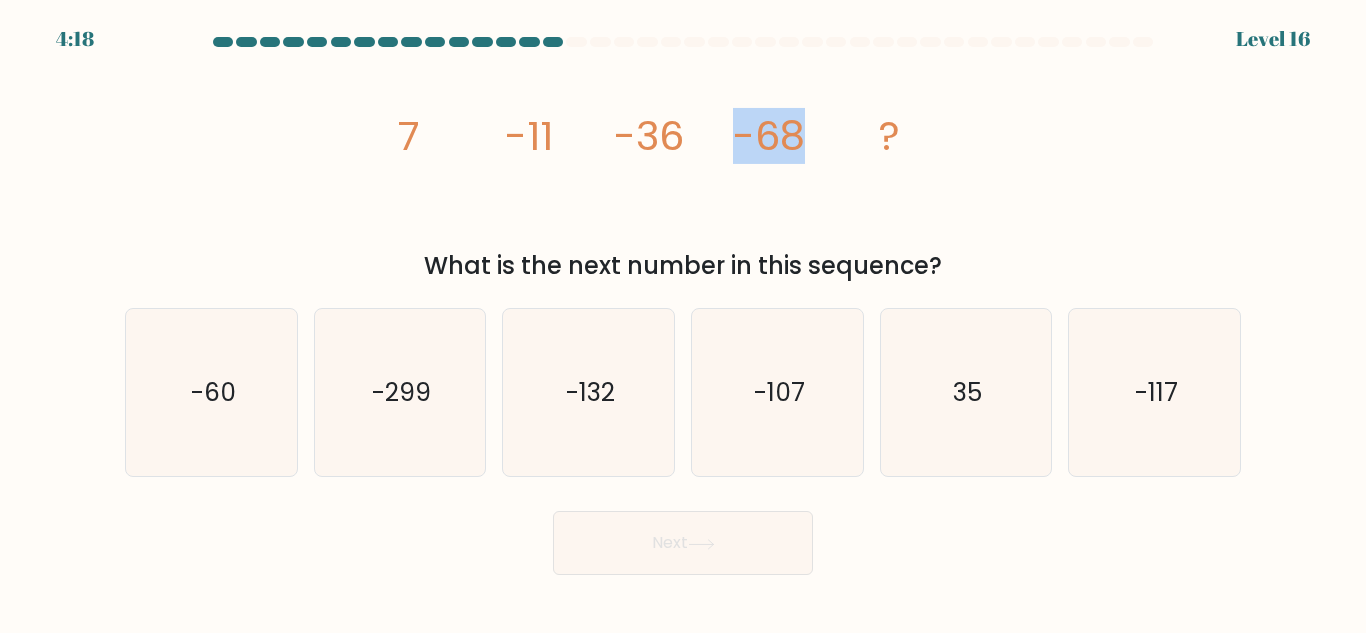 click on "-68" at bounding box center (409, 136) 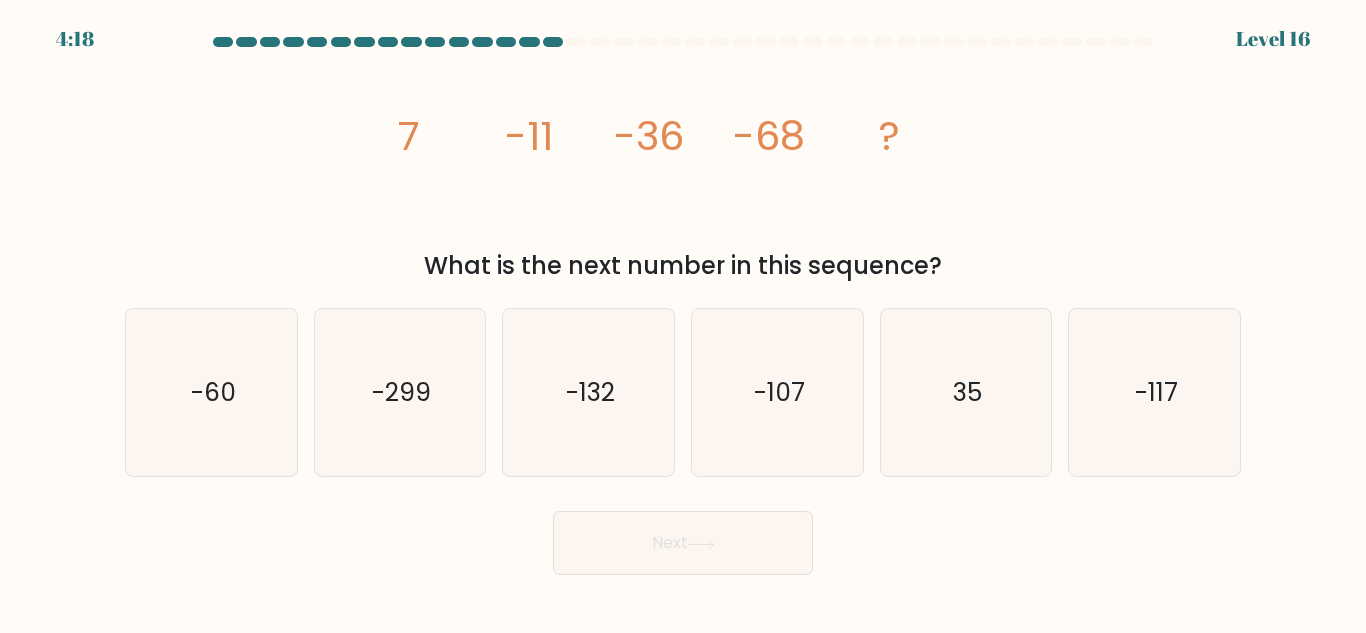 click on "-68" at bounding box center (409, 136) 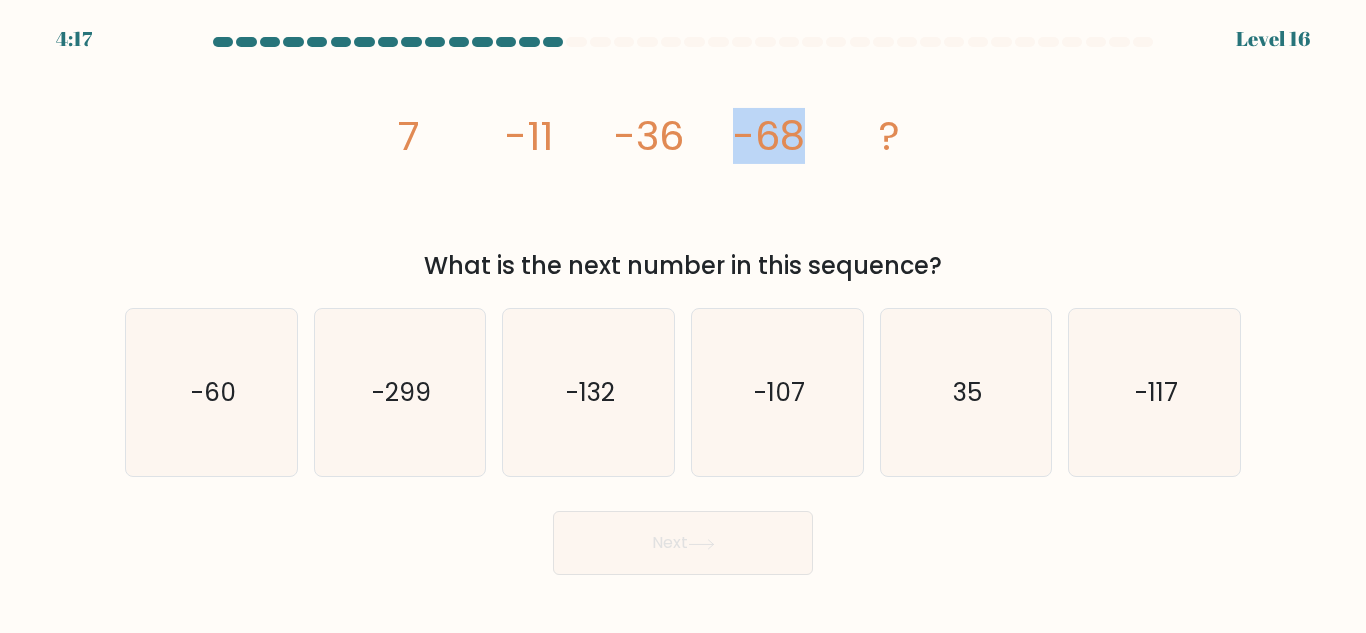 click on "-68" at bounding box center [409, 136] 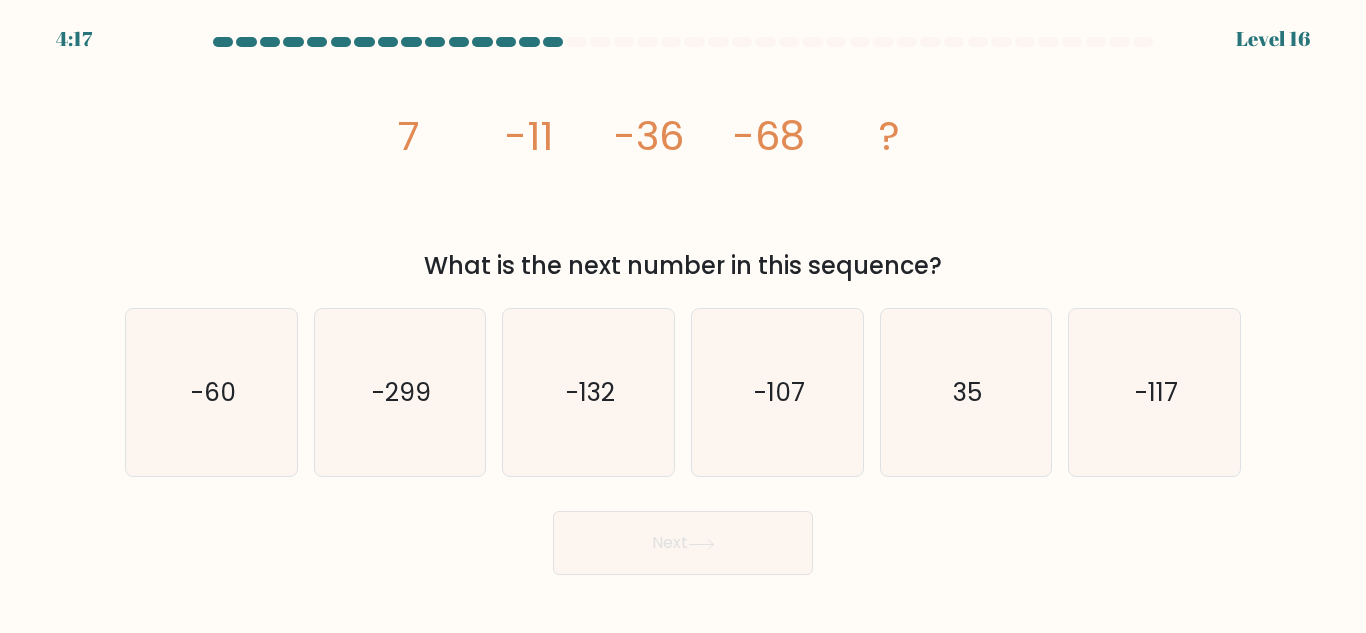 click on "-68" at bounding box center (409, 136) 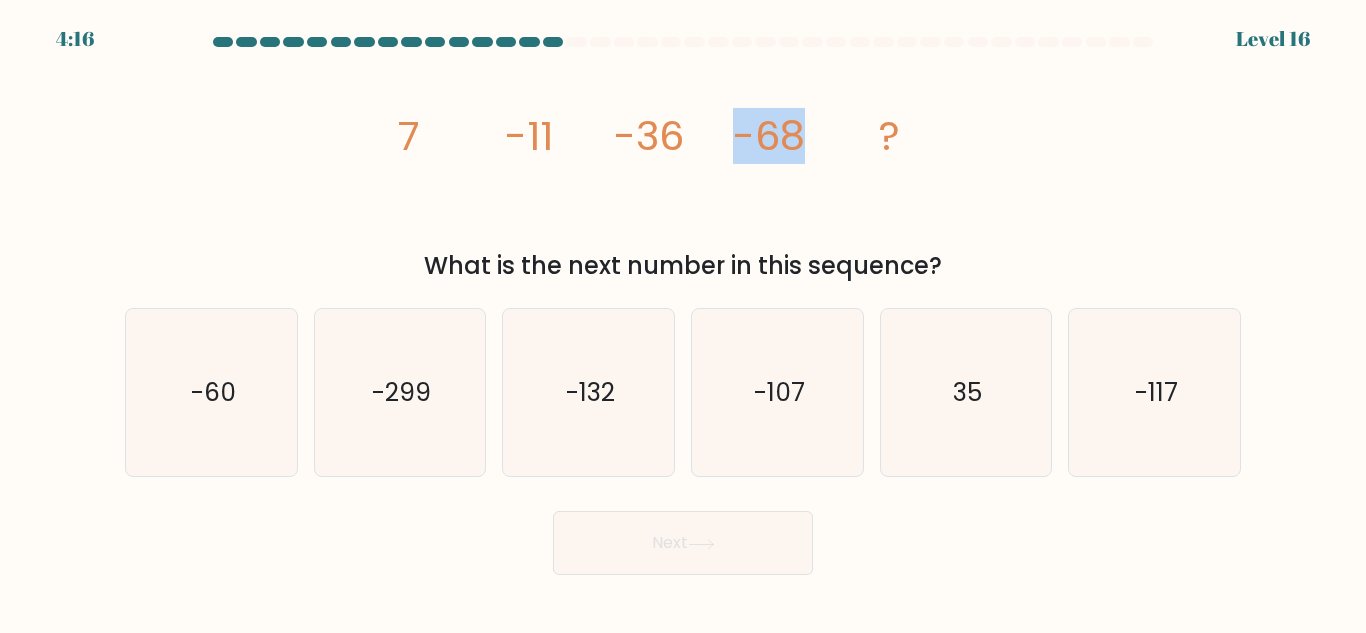 click on "image/svg+xml
[NUMBER]
-11
-36
-68
?
What is the next number in this sequence?" at bounding box center (683, 169) 